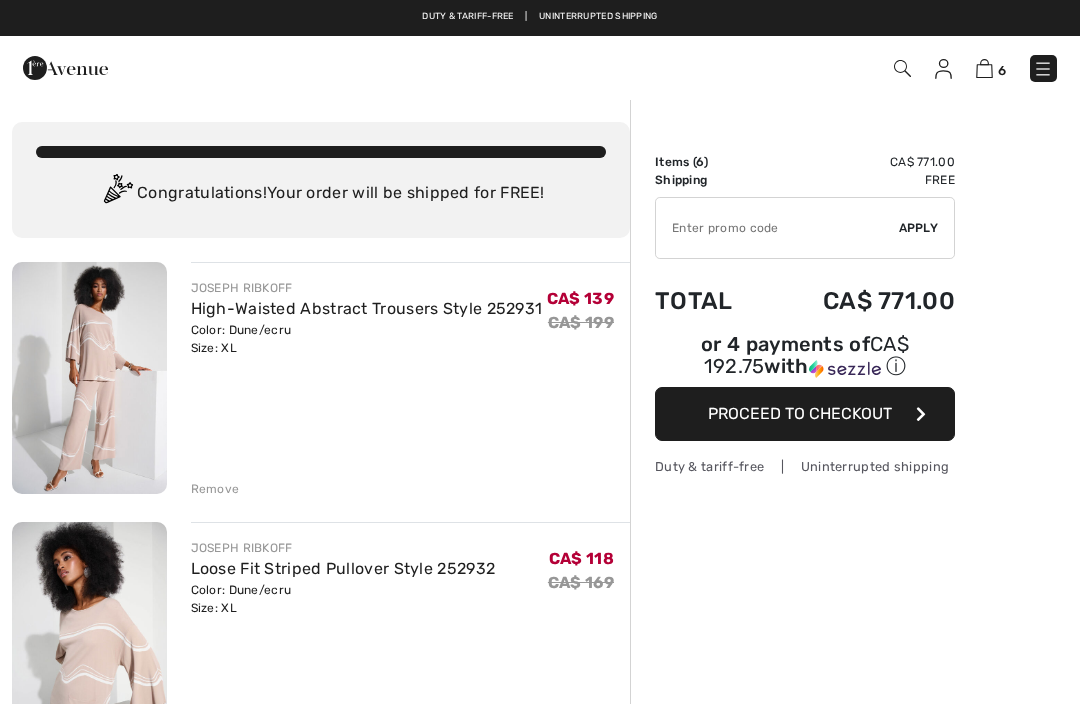 scroll, scrollTop: 0, scrollLeft: 0, axis: both 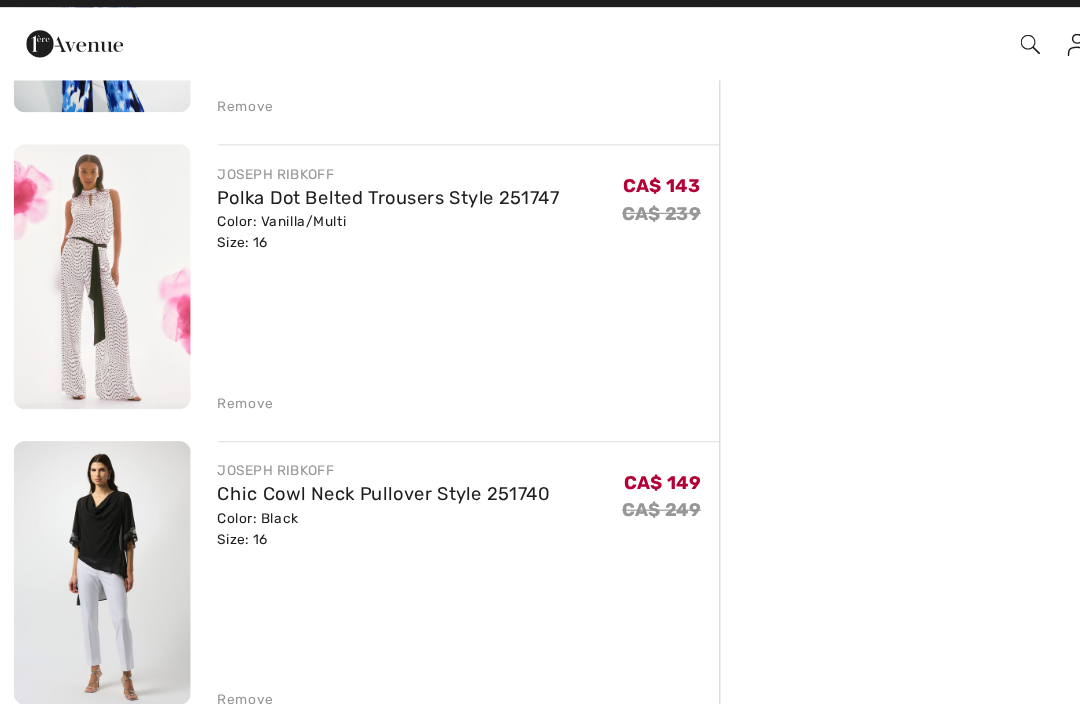 click at bounding box center (89, 531) 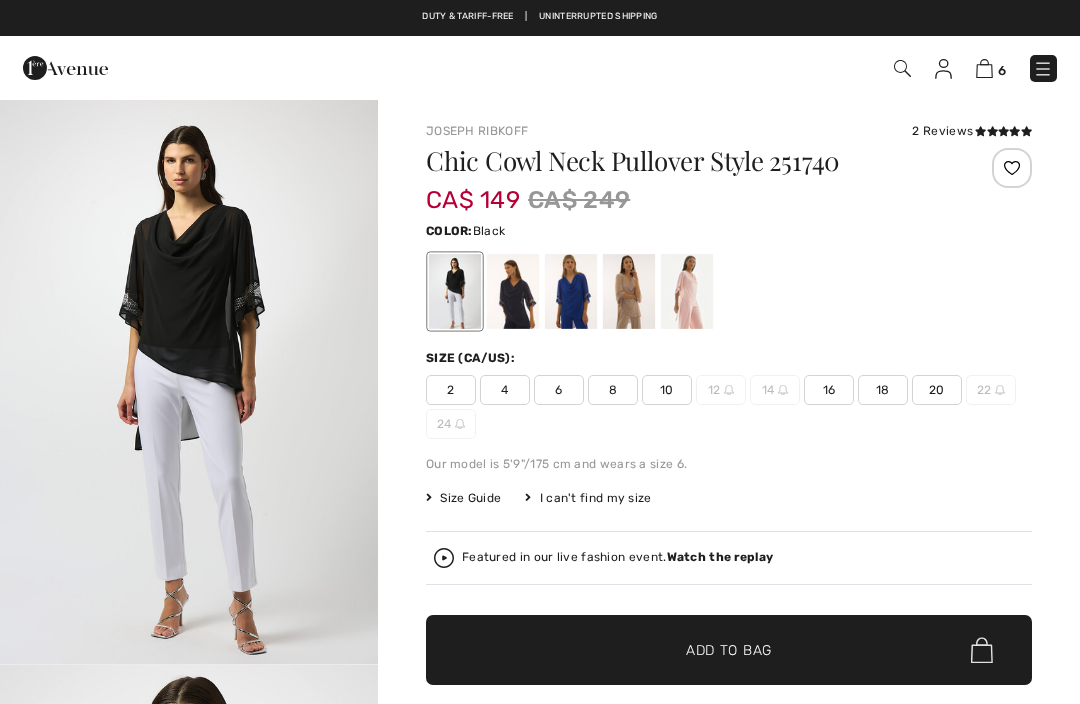 scroll, scrollTop: 0, scrollLeft: 0, axis: both 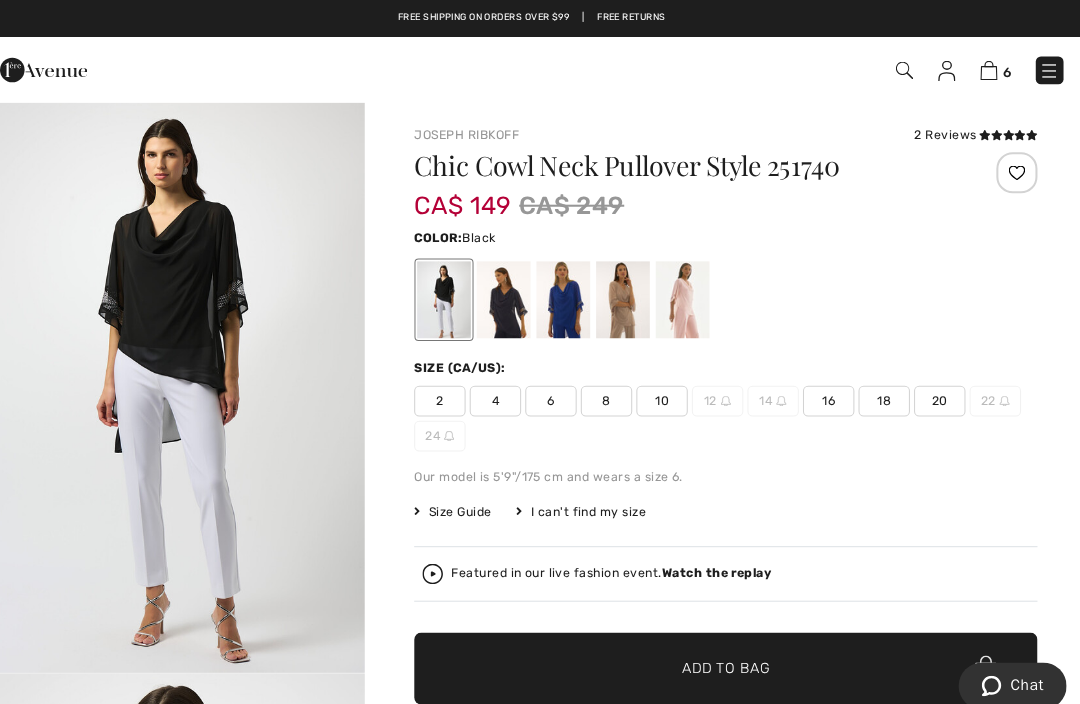 click on "2 Reviews" at bounding box center (972, 131) 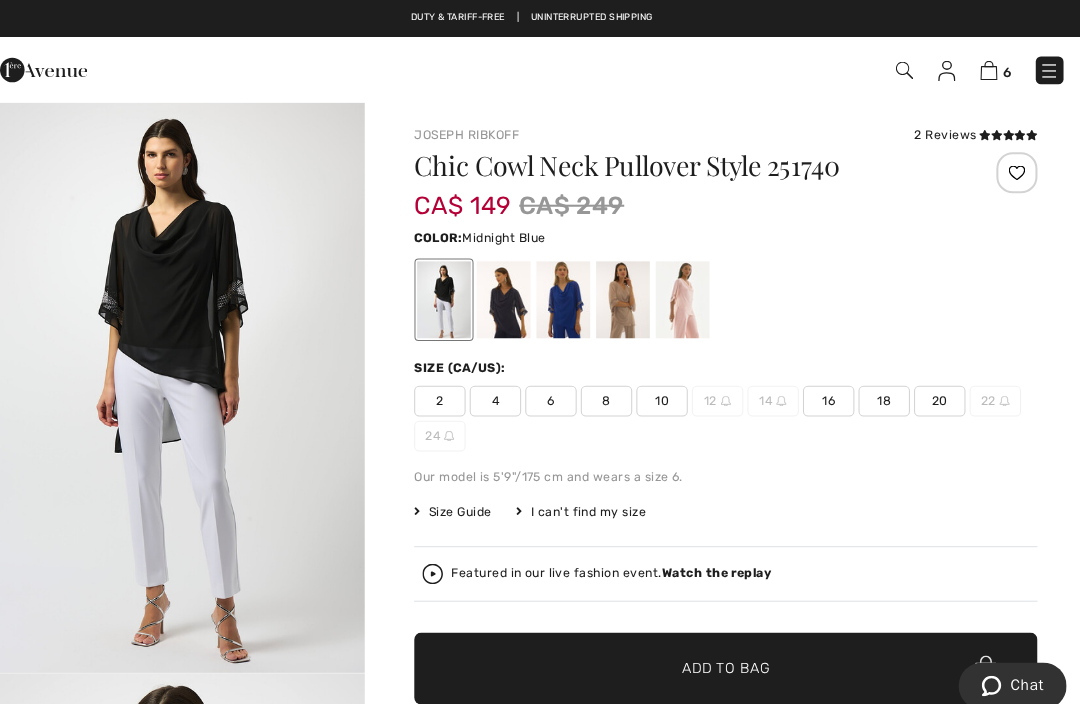 click at bounding box center (513, 291) 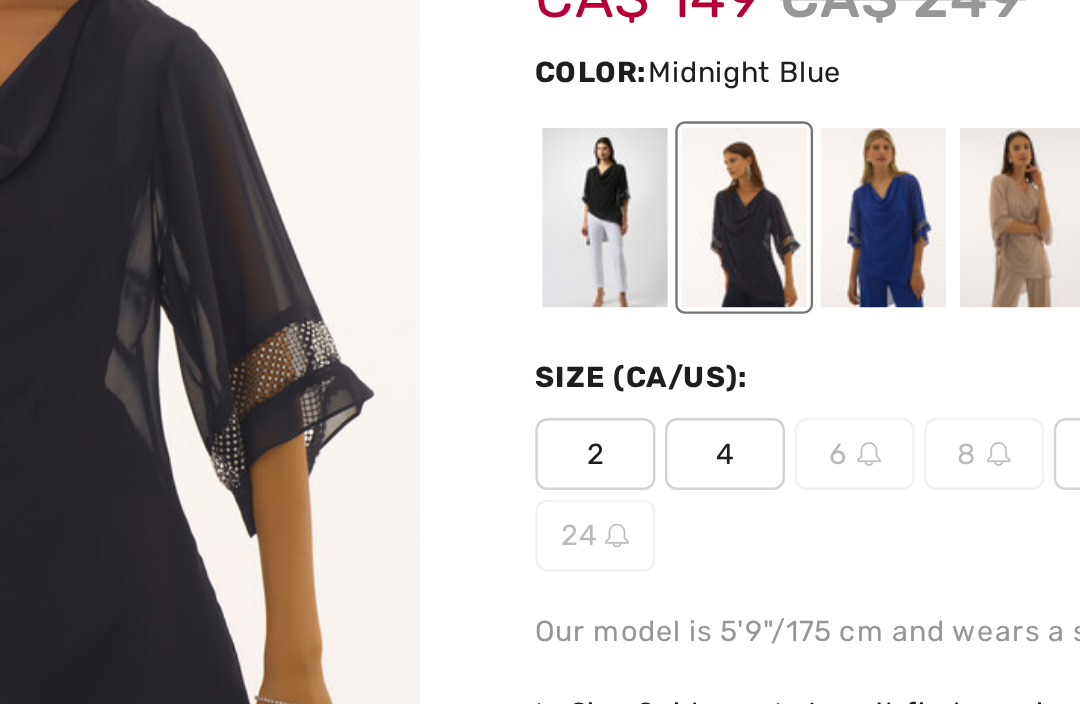scroll, scrollTop: 86, scrollLeft: 0, axis: vertical 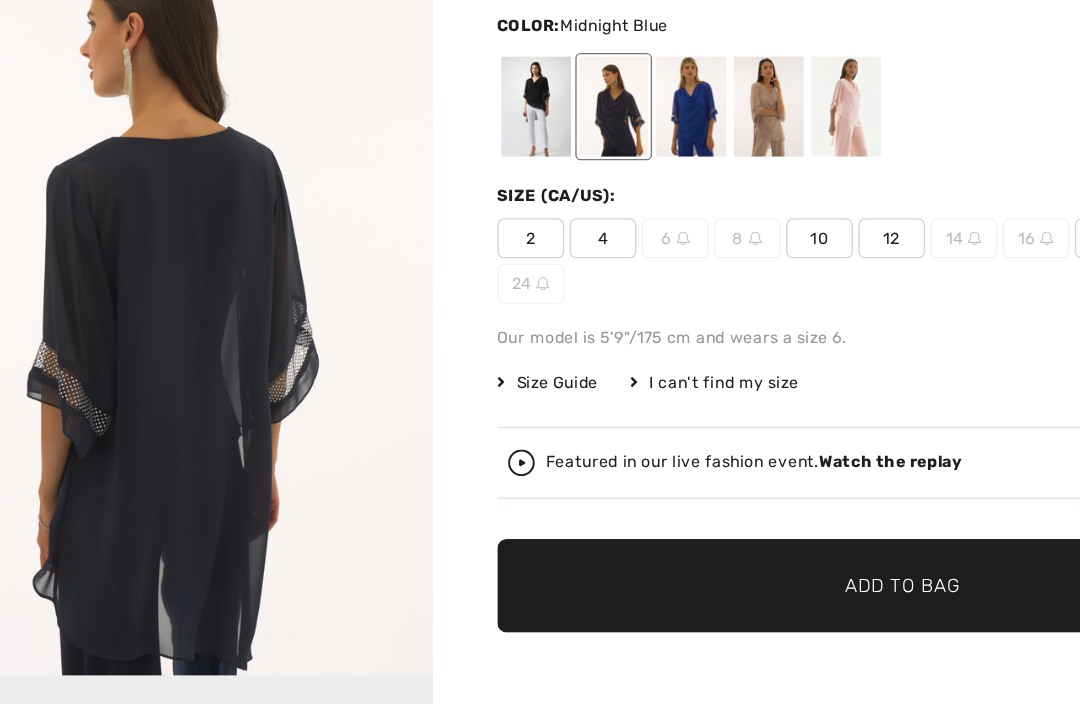 click at bounding box center [571, 207] 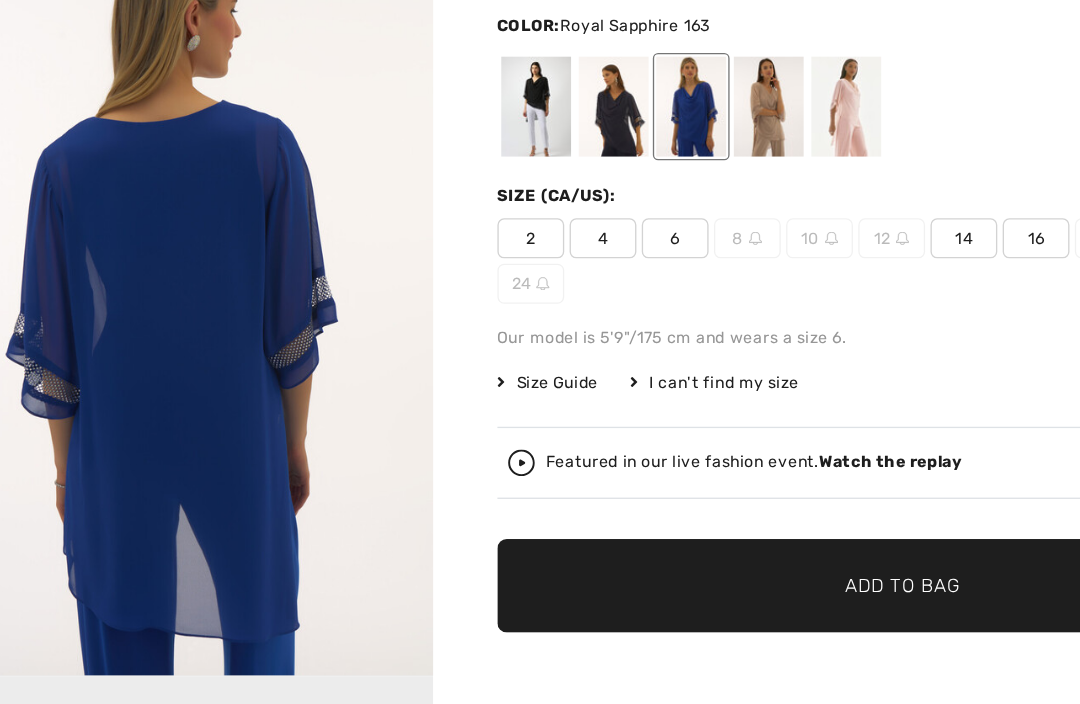 scroll, scrollTop: 0, scrollLeft: 0, axis: both 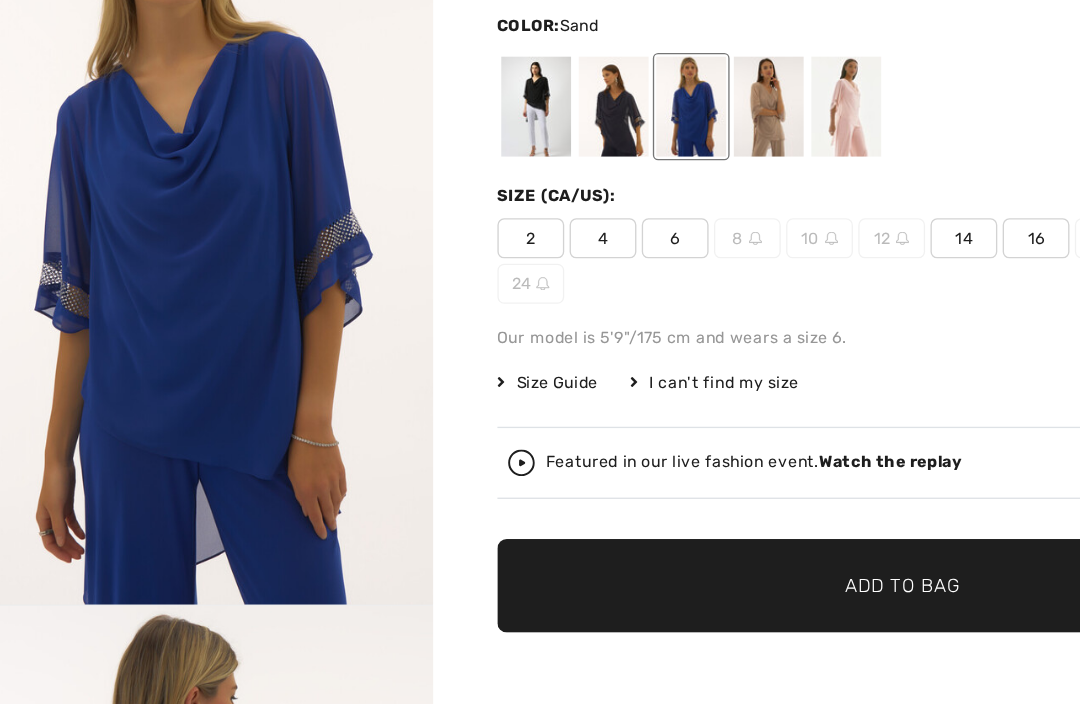 click at bounding box center (629, 207) 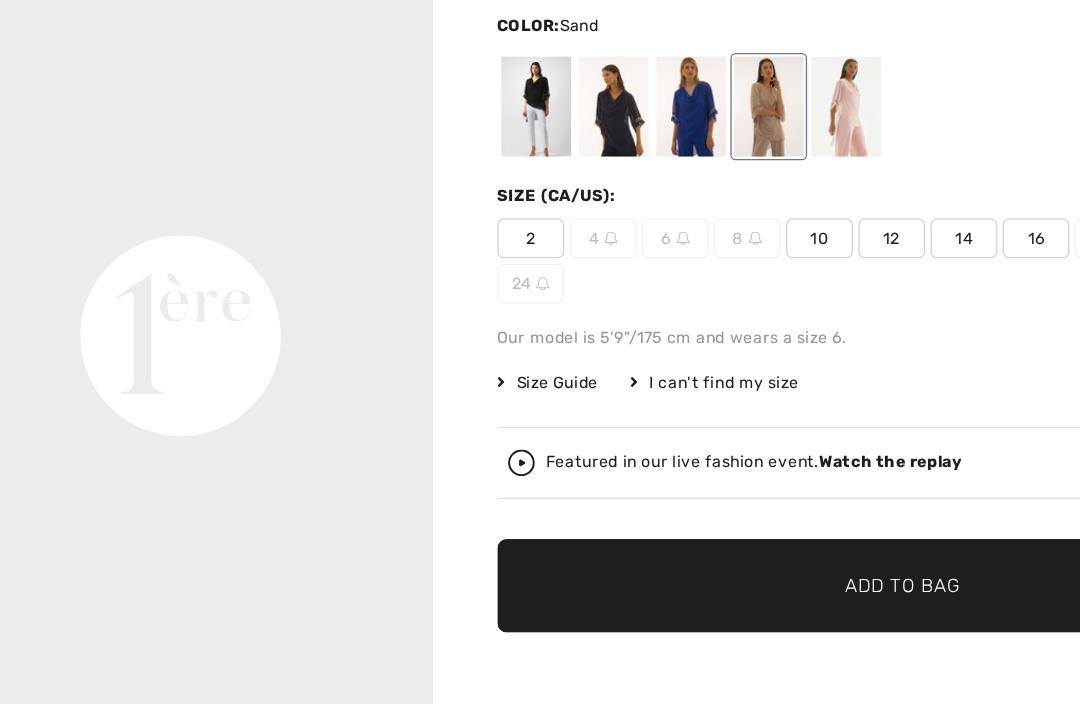 scroll, scrollTop: 1166, scrollLeft: 0, axis: vertical 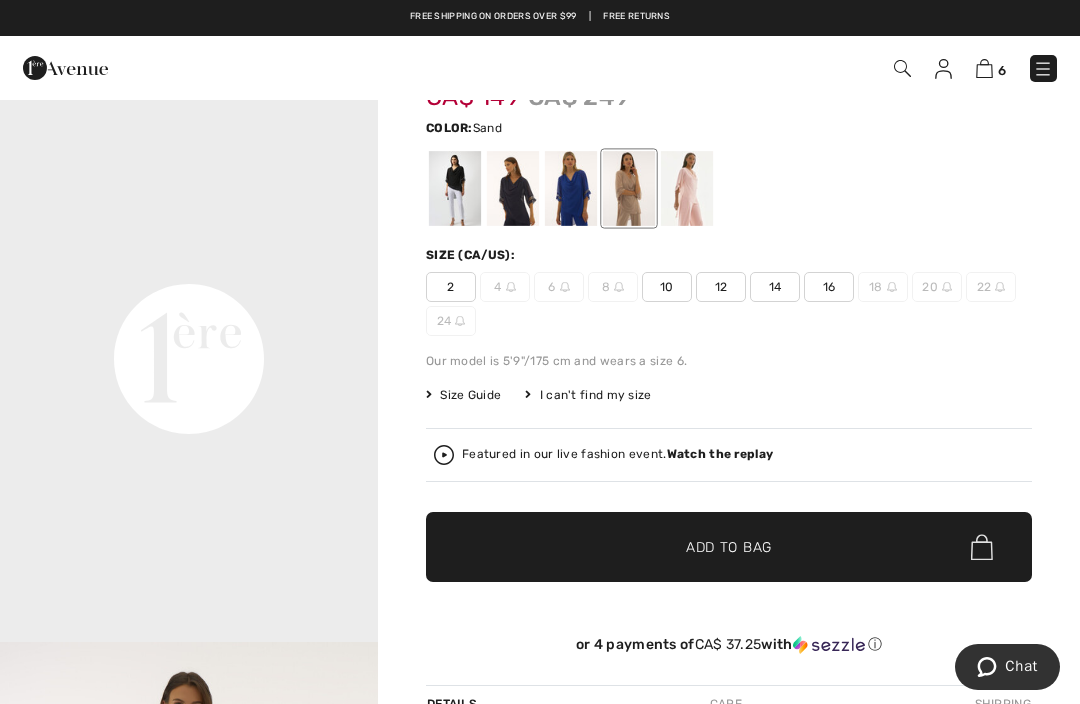 click at bounding box center (687, 188) 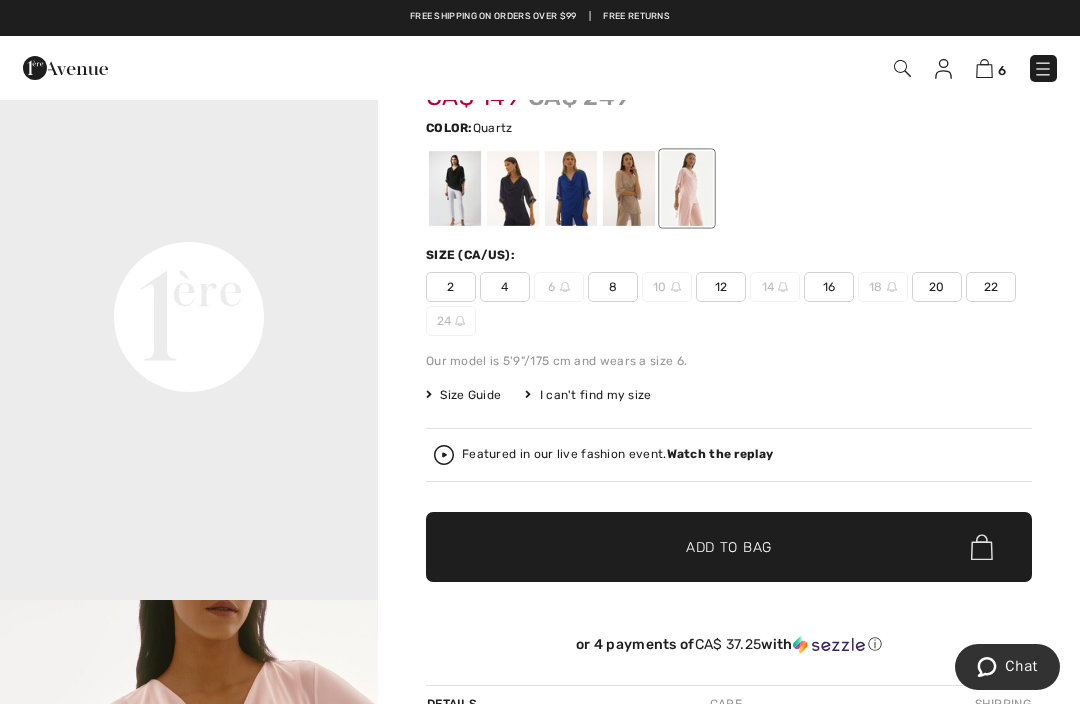 scroll, scrollTop: 0, scrollLeft: 0, axis: both 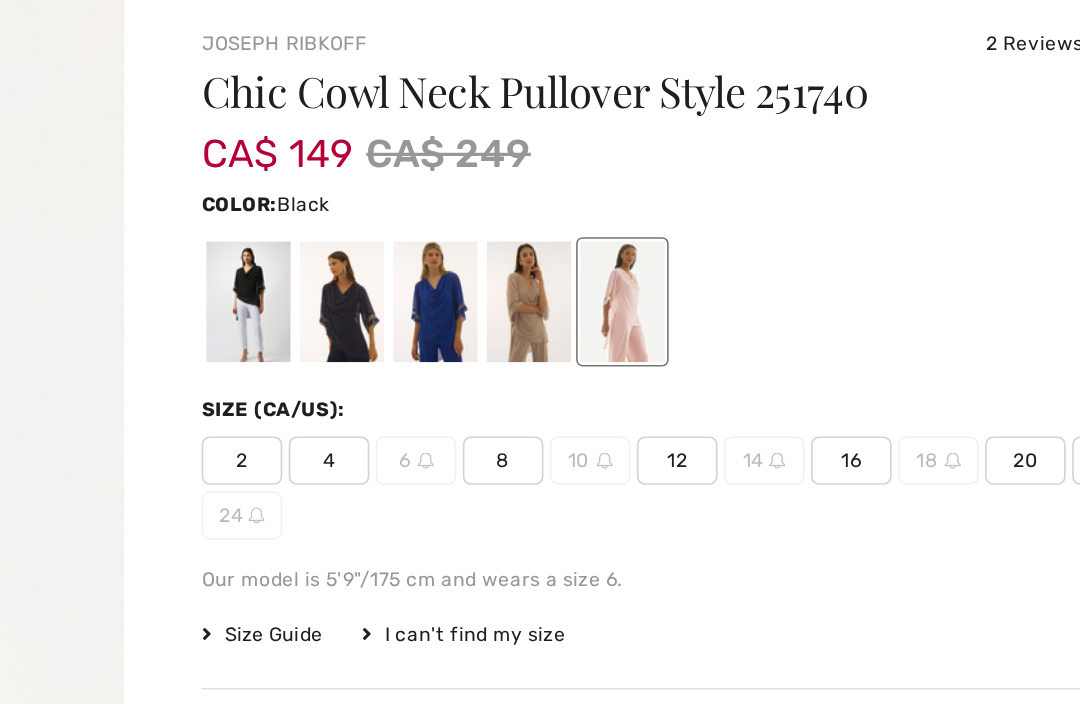 click at bounding box center [455, 291] 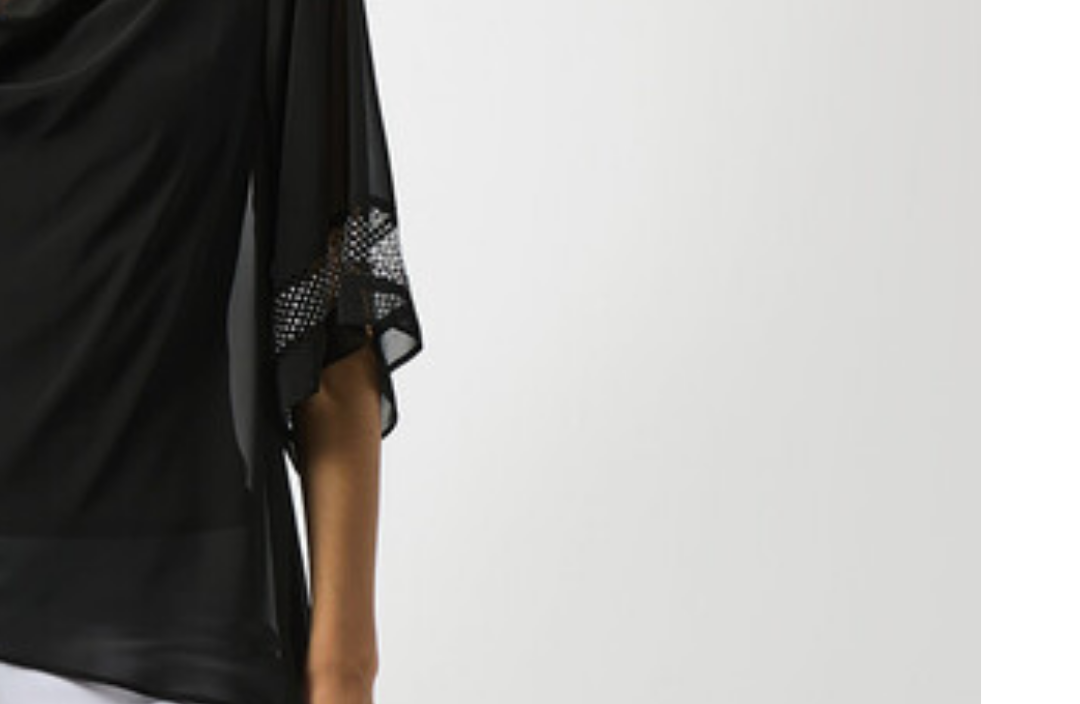 scroll, scrollTop: 13, scrollLeft: 0, axis: vertical 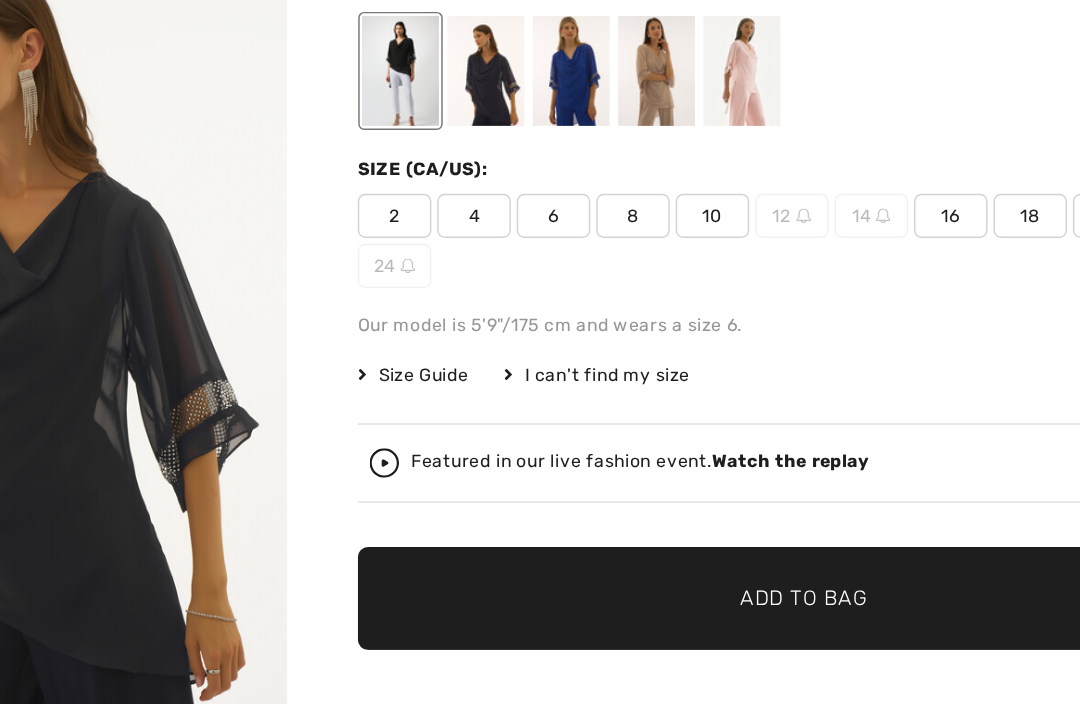 click on "Watch the replay" at bounding box center (720, 460) 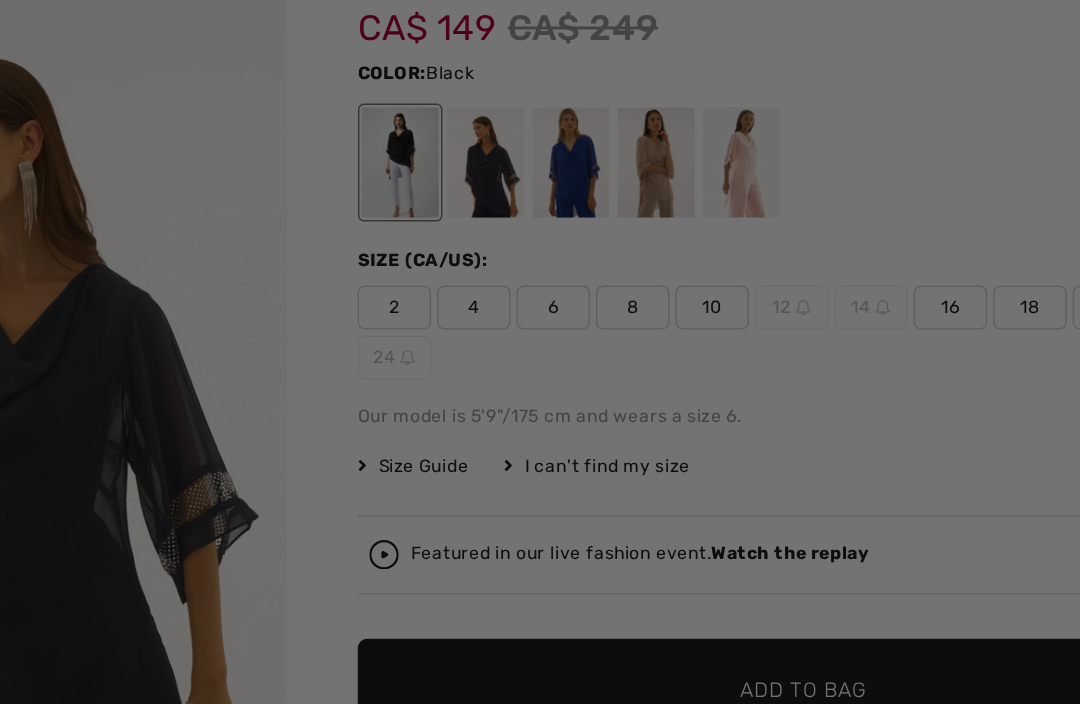 scroll, scrollTop: 0, scrollLeft: 0, axis: both 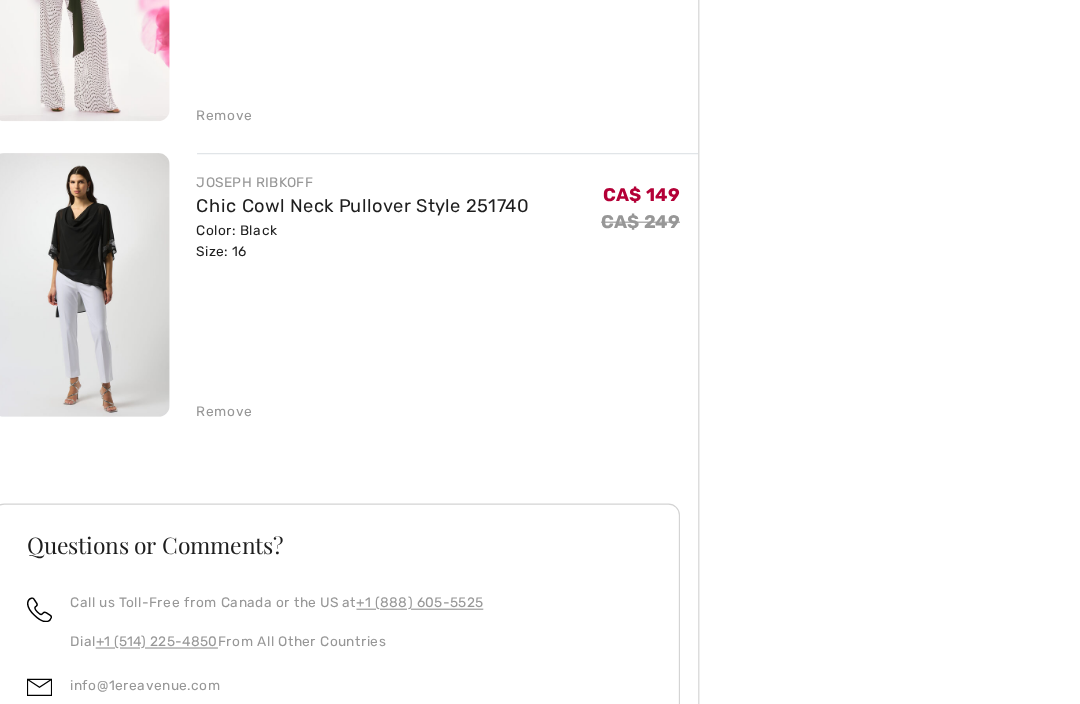click at bounding box center (89, 279) 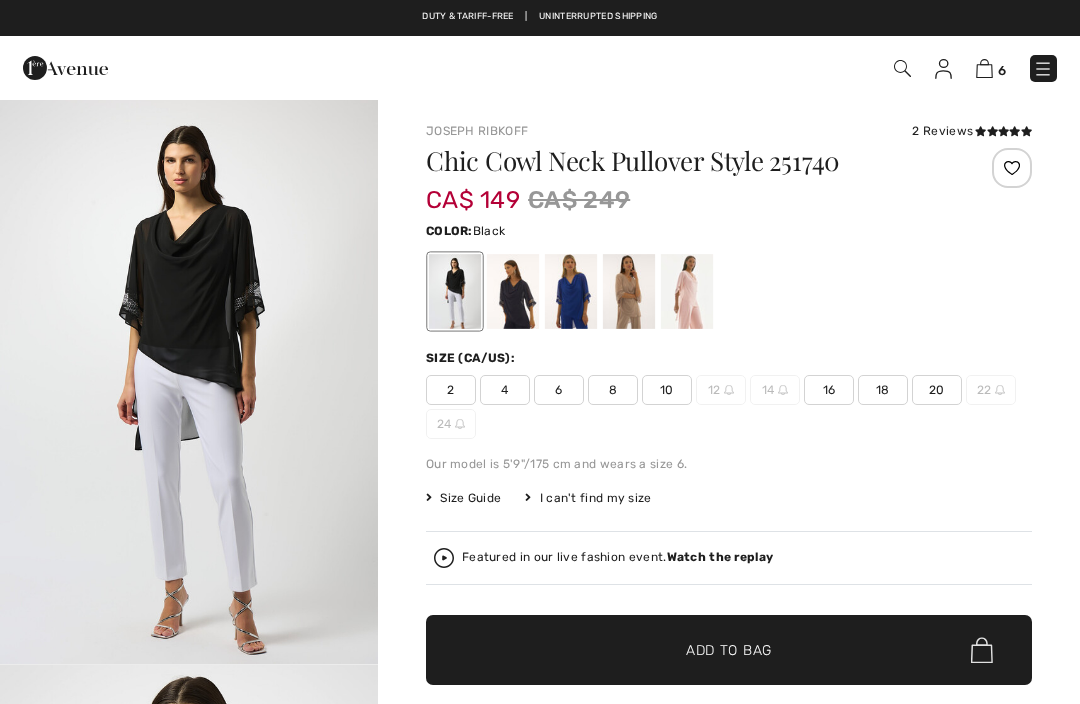 scroll, scrollTop: 0, scrollLeft: 0, axis: both 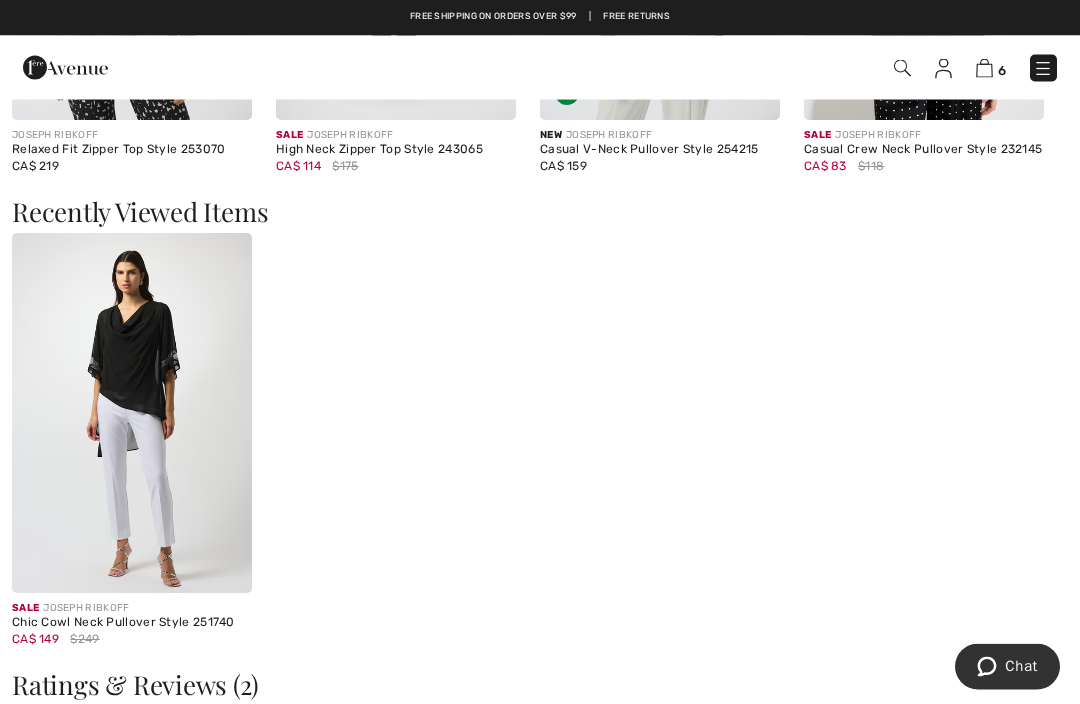 click at bounding box center (132, 414) 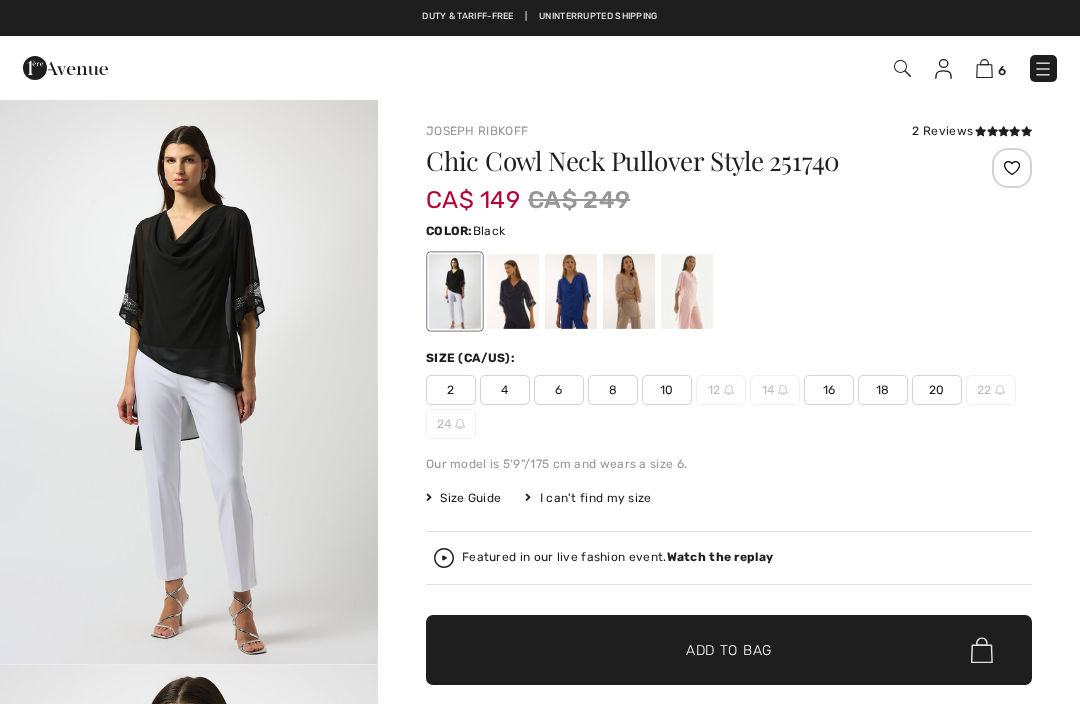 checkbox on "true" 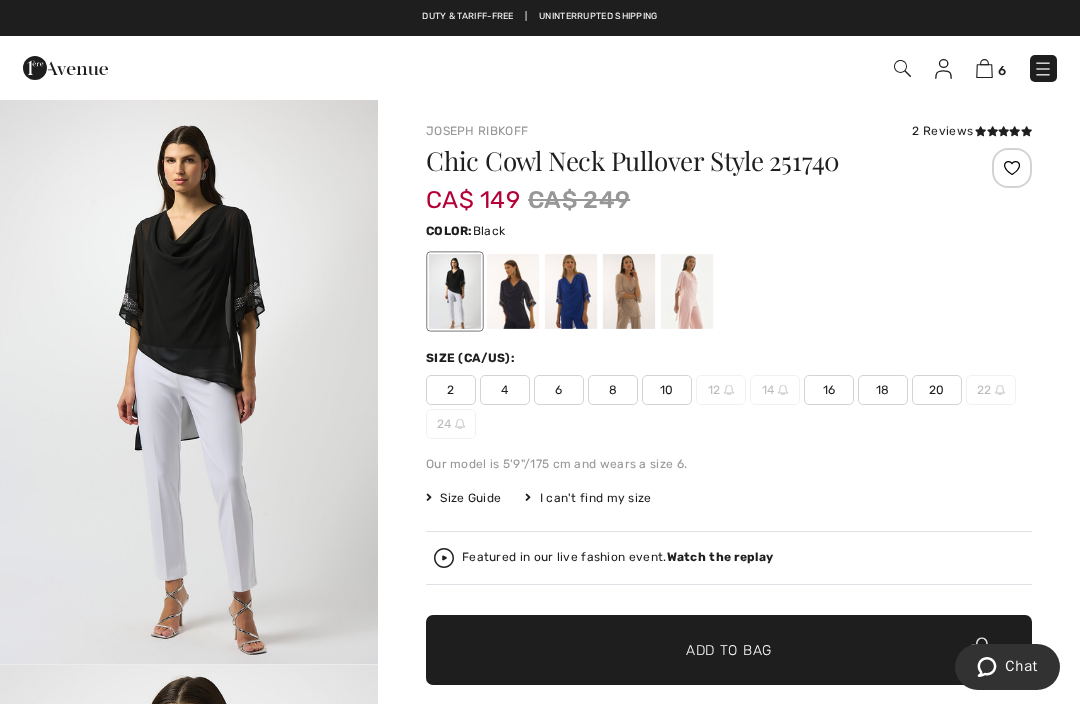scroll, scrollTop: 0, scrollLeft: 0, axis: both 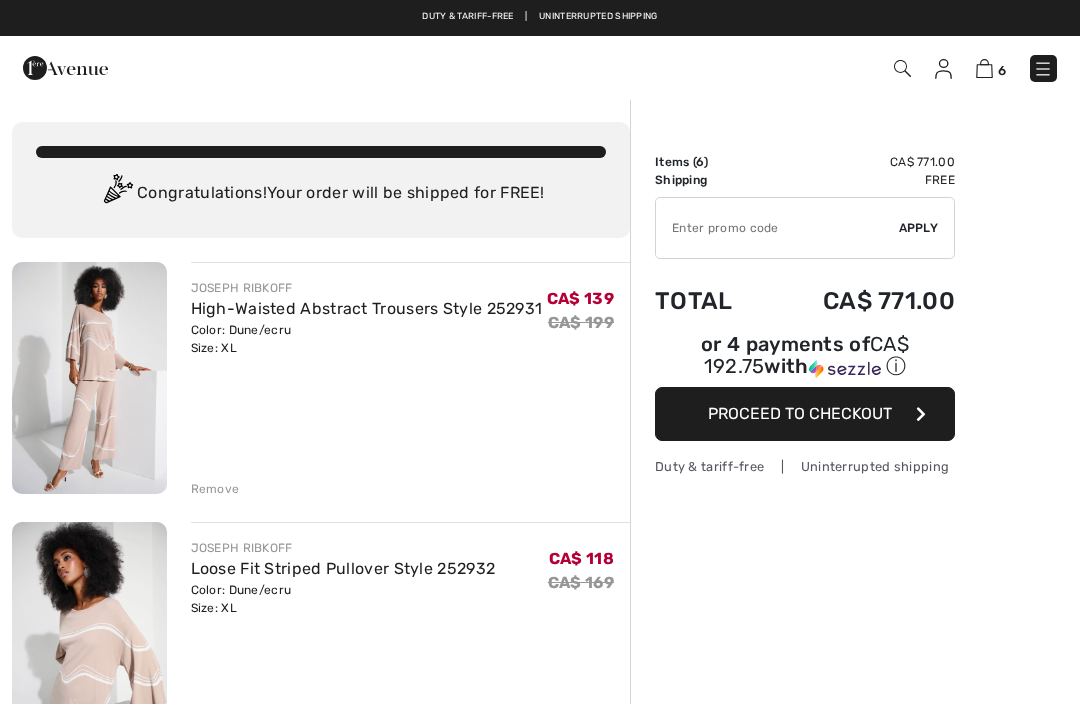checkbox on "true" 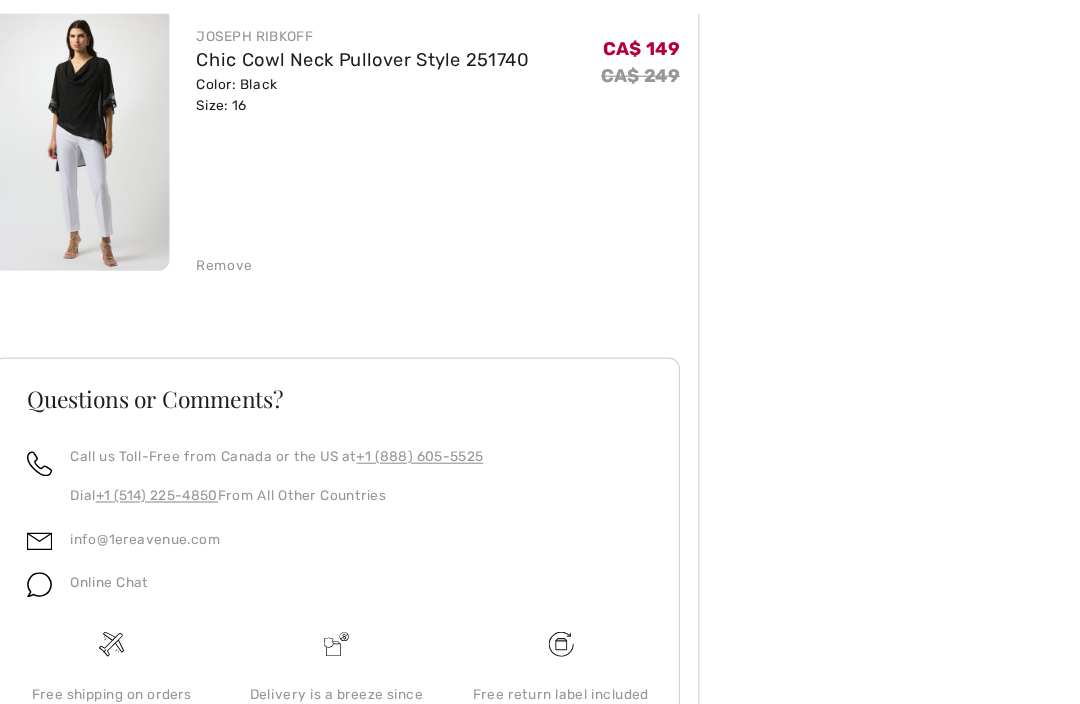 scroll, scrollTop: 0, scrollLeft: 0, axis: both 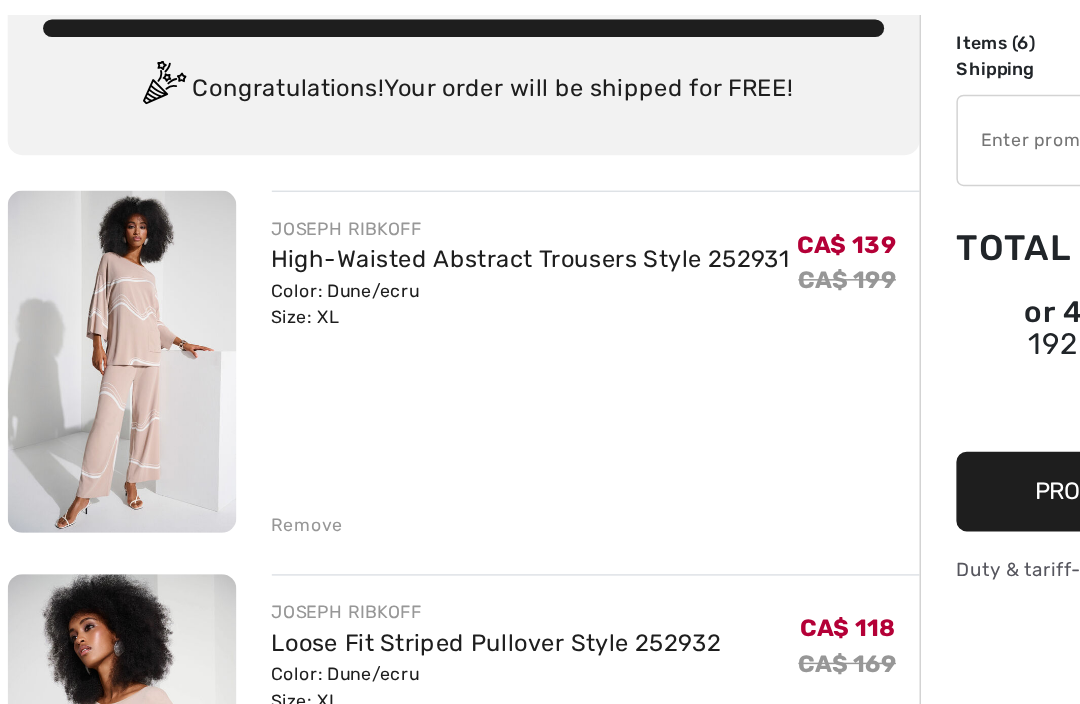 click on "High-Waisted Abstract Trousers Style 252931" at bounding box center (367, 176) 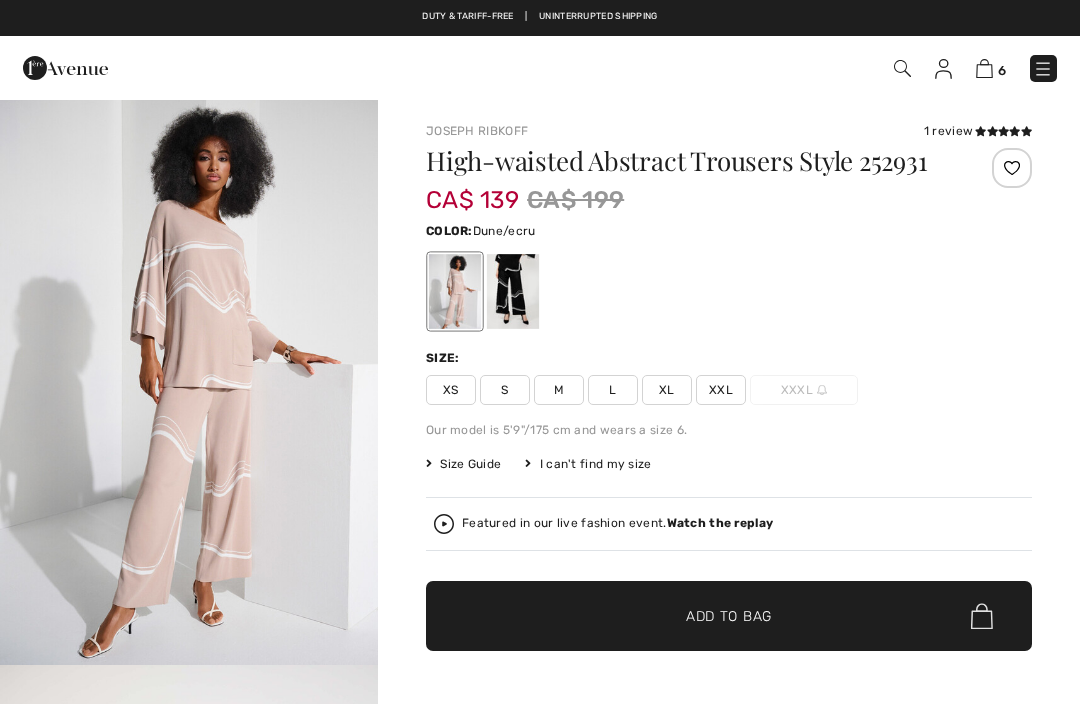 checkbox on "true" 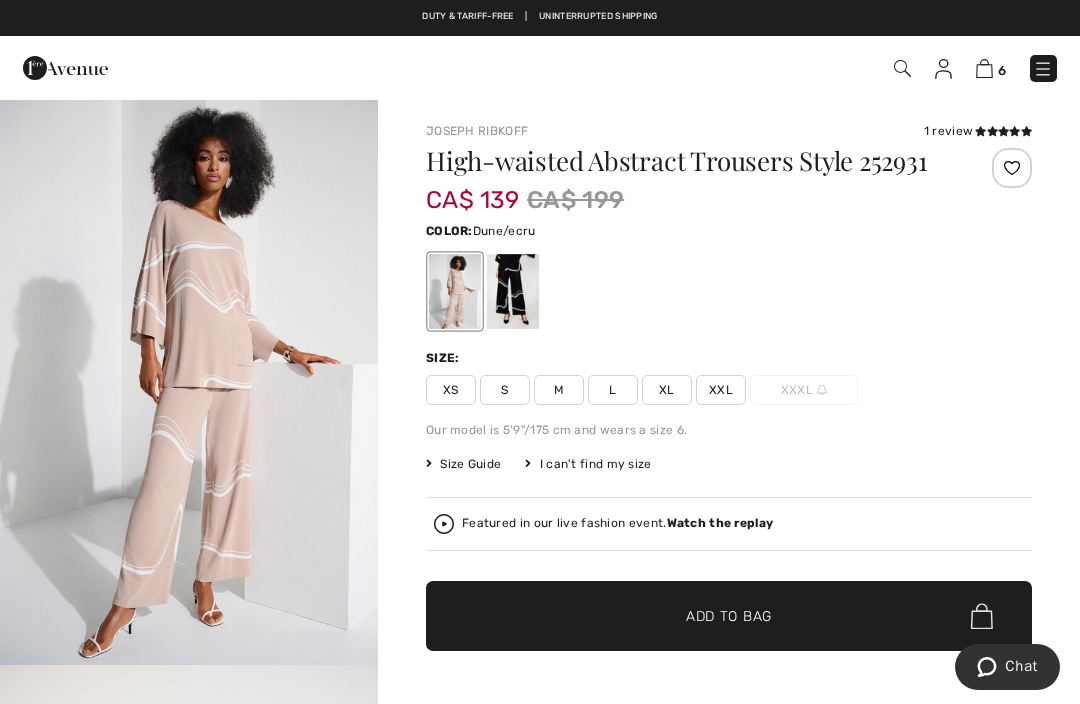scroll, scrollTop: 0, scrollLeft: 0, axis: both 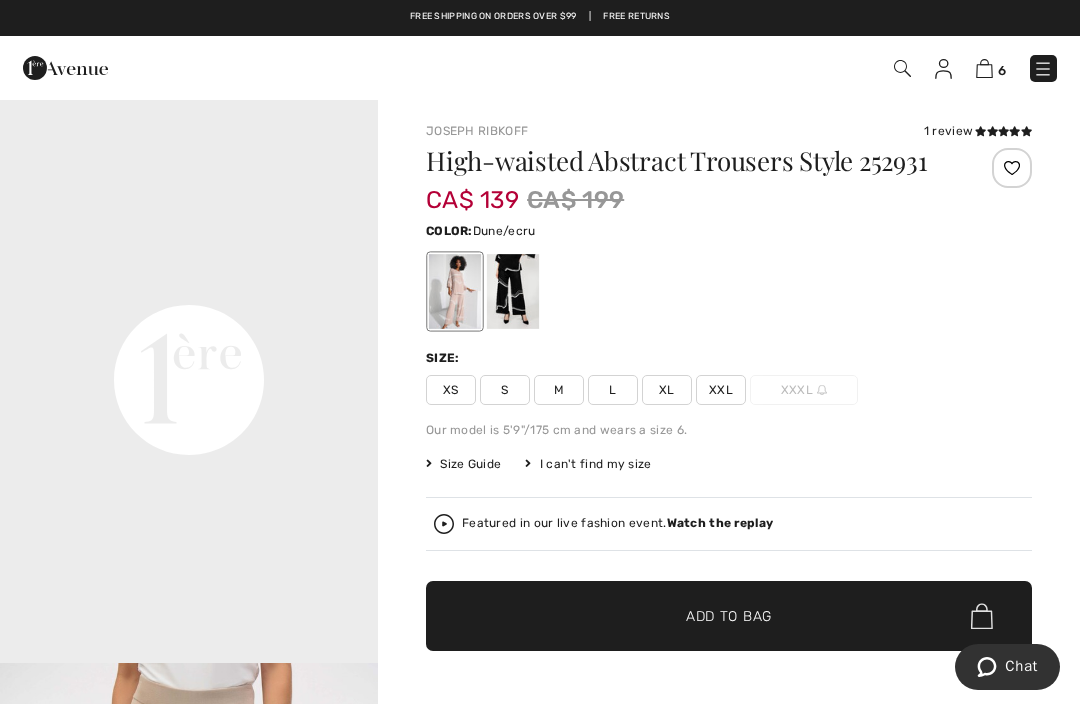 click on "1 review" at bounding box center [978, 131] 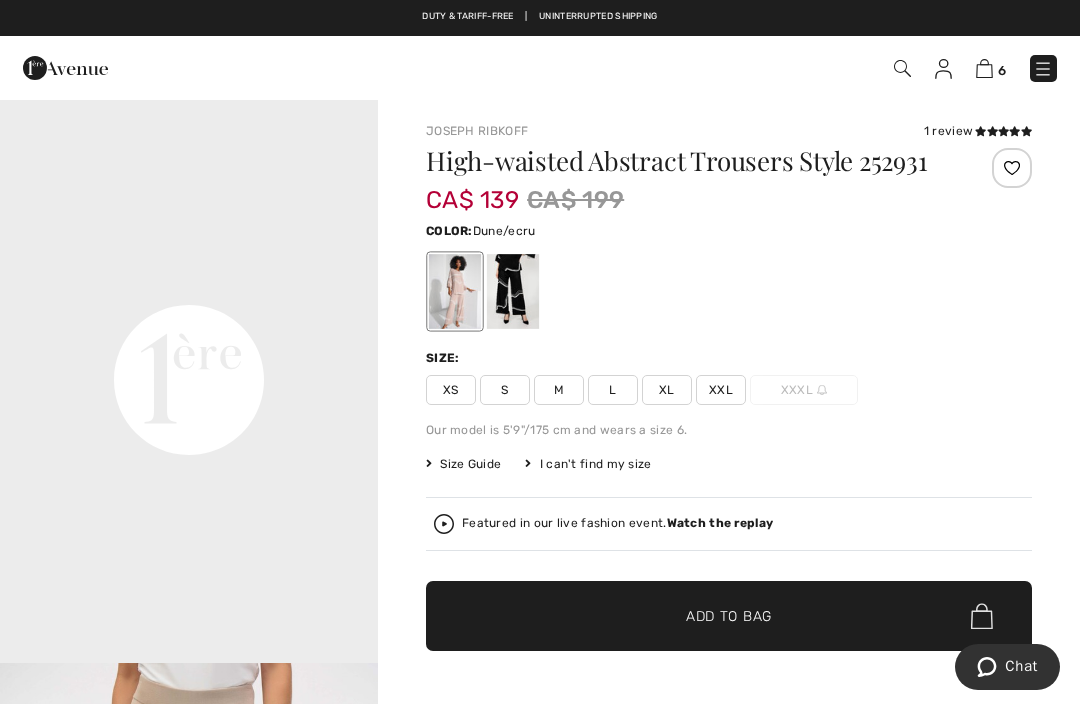 click on "1 review" at bounding box center [978, 131] 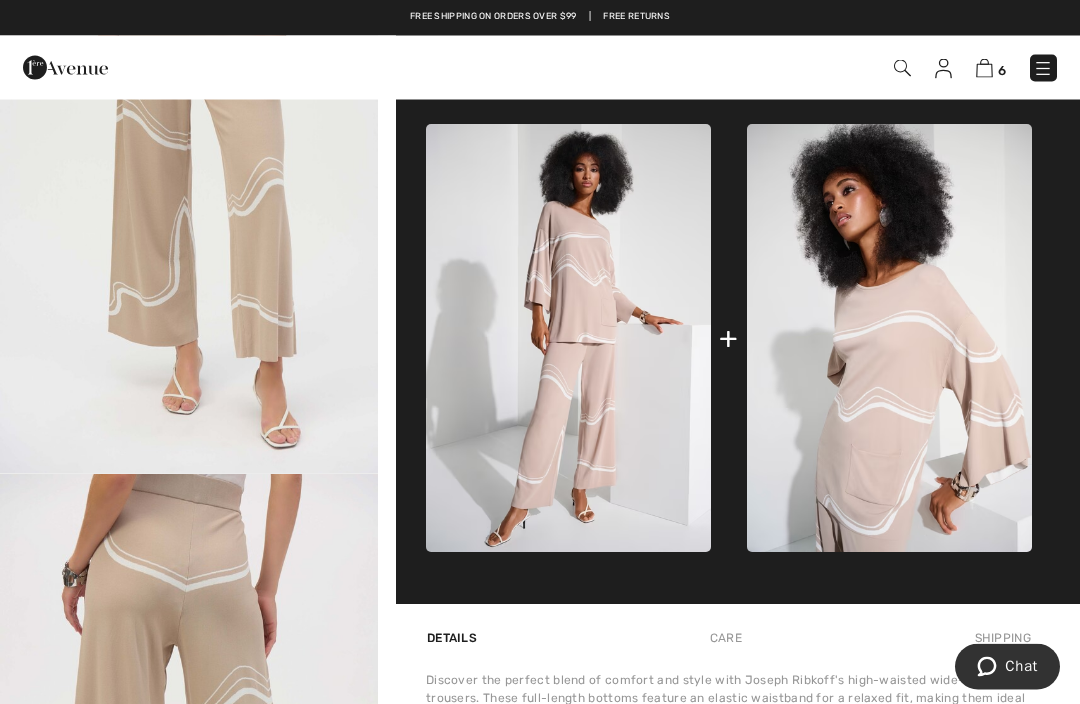 scroll, scrollTop: 756, scrollLeft: 0, axis: vertical 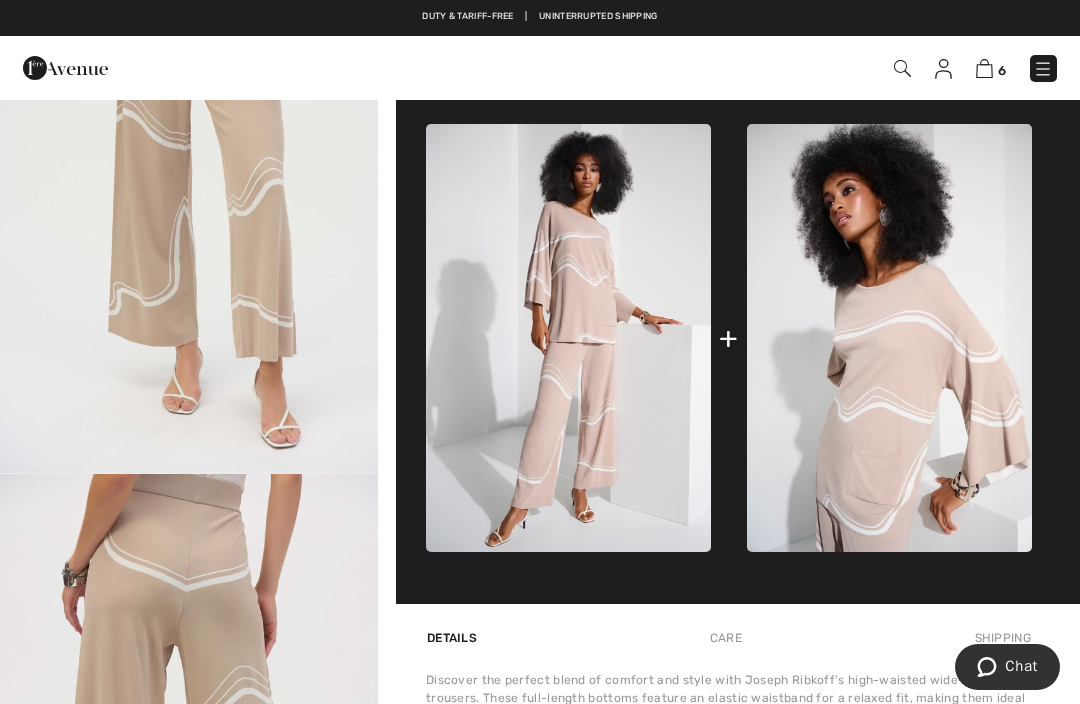 click on "+" at bounding box center [728, 338] 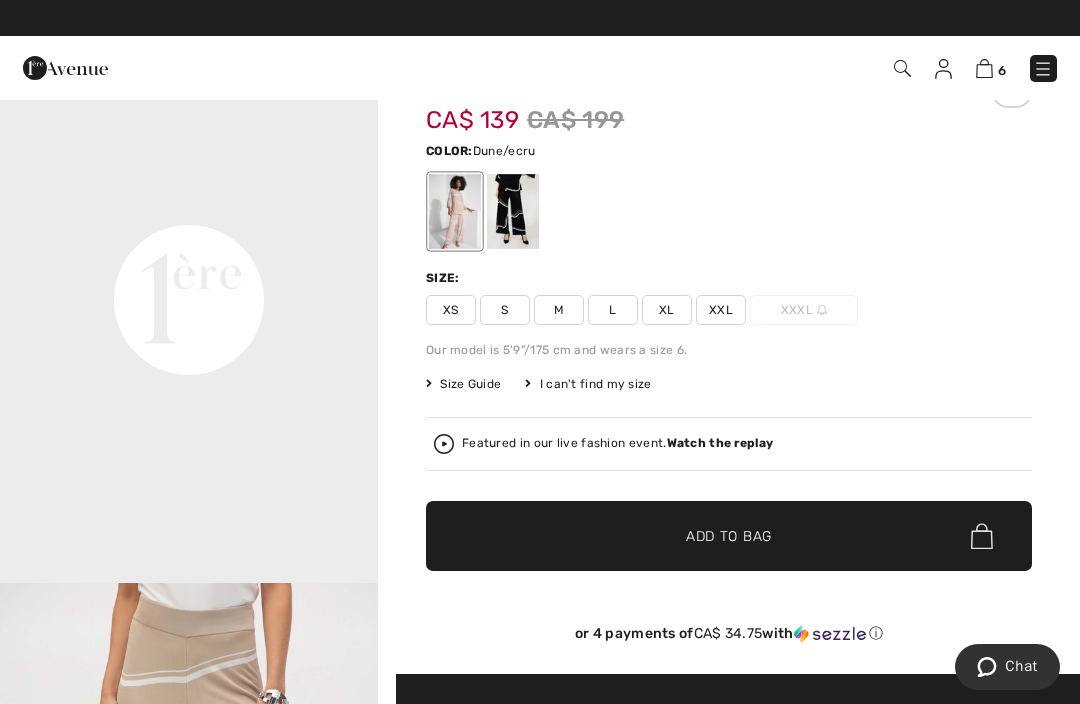 scroll, scrollTop: 0, scrollLeft: 0, axis: both 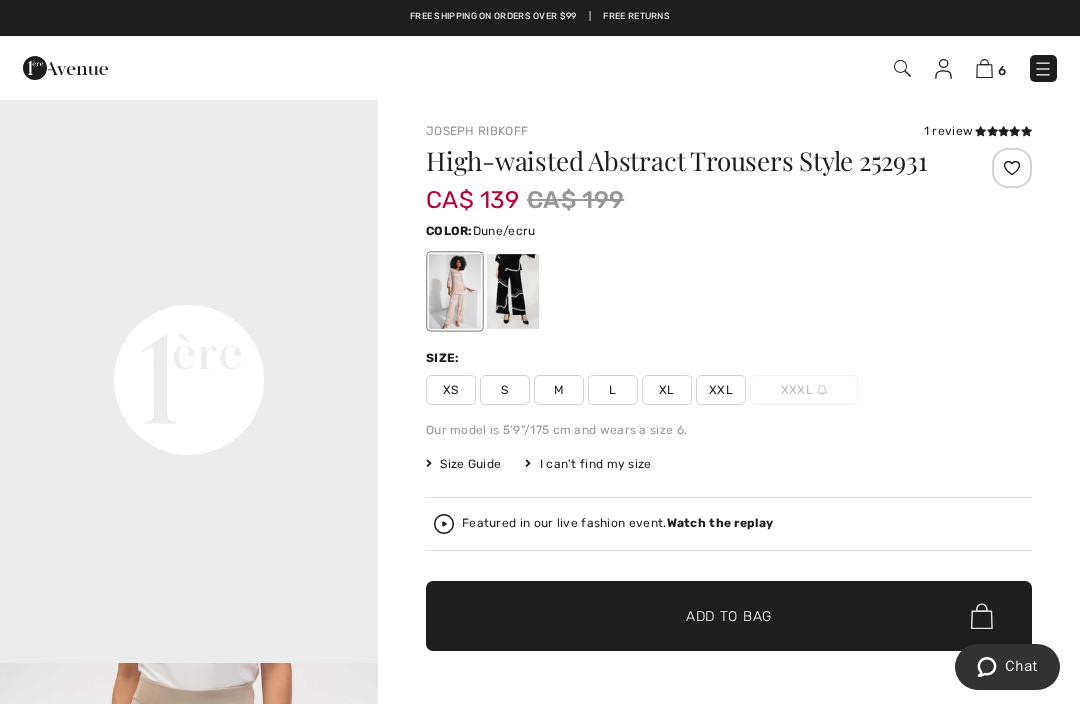 click at bounding box center (65, 68) 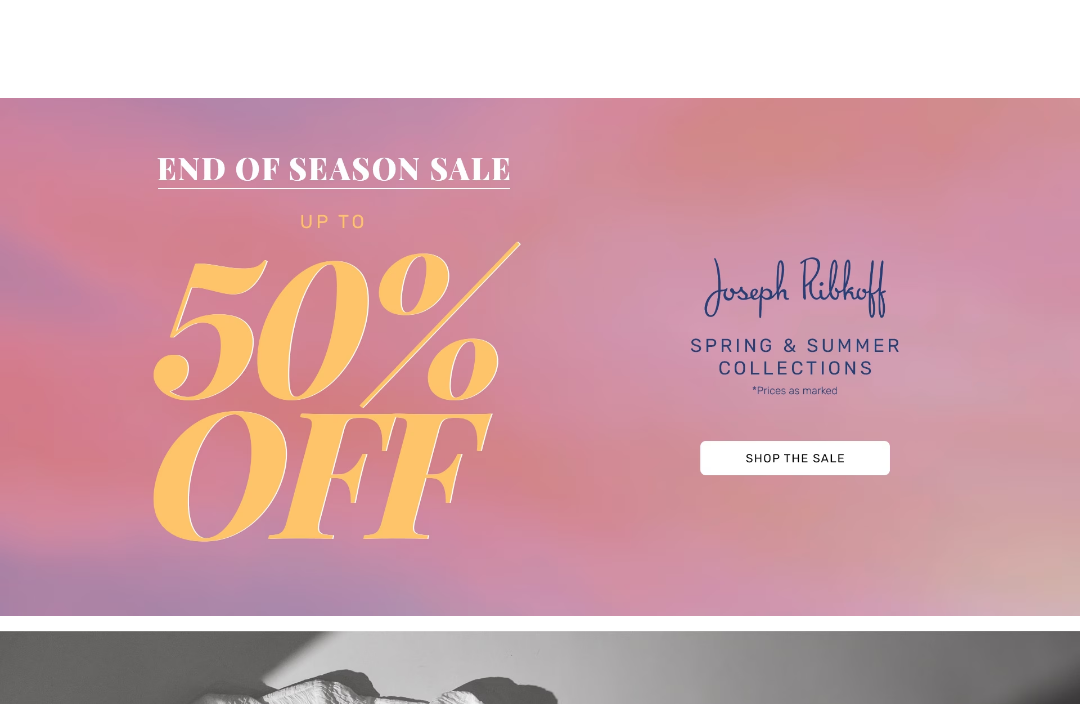 scroll, scrollTop: 583, scrollLeft: 0, axis: vertical 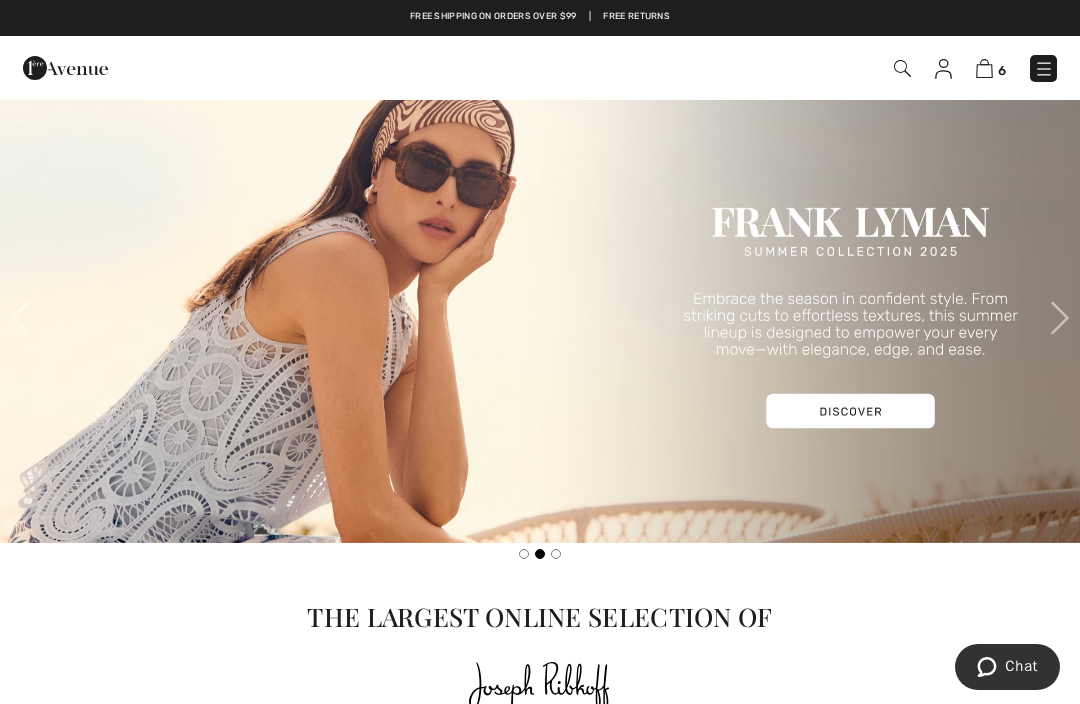 click at bounding box center (540, 318) 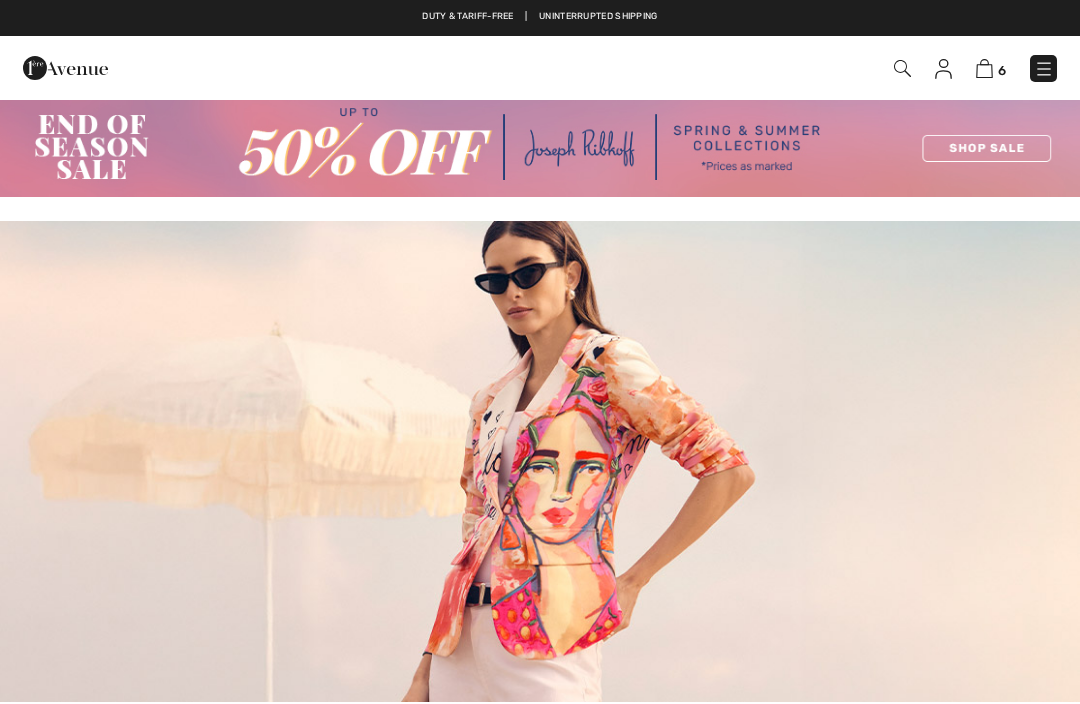 scroll, scrollTop: 0, scrollLeft: 0, axis: both 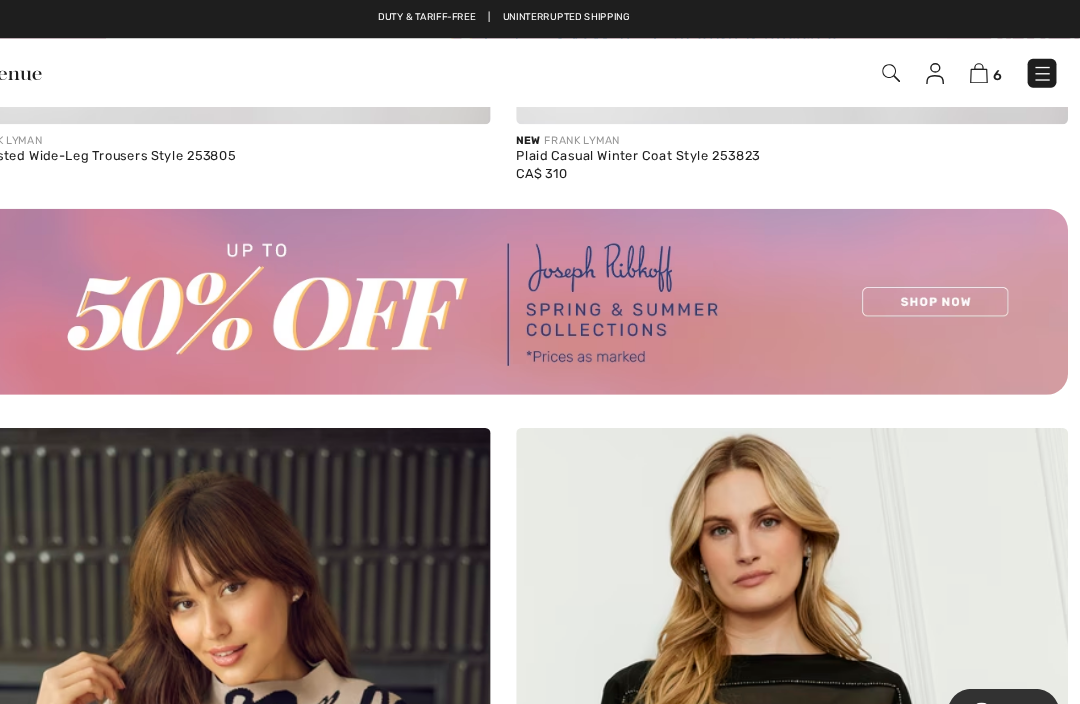 click at bounding box center (540, 281) 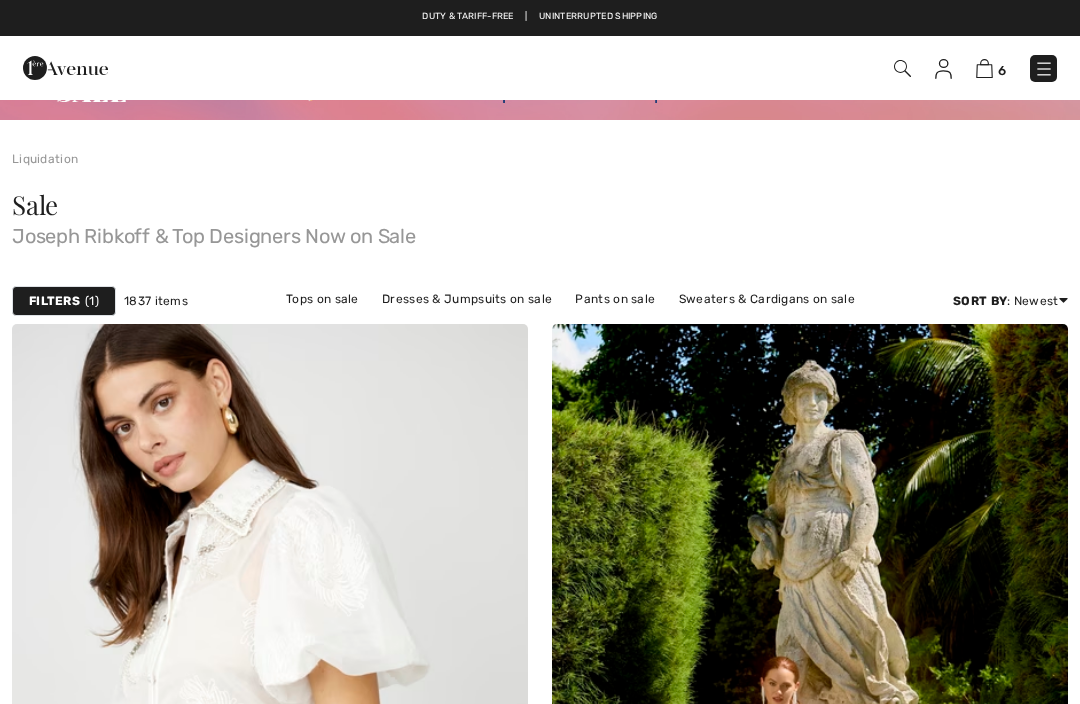 scroll, scrollTop: 0, scrollLeft: 0, axis: both 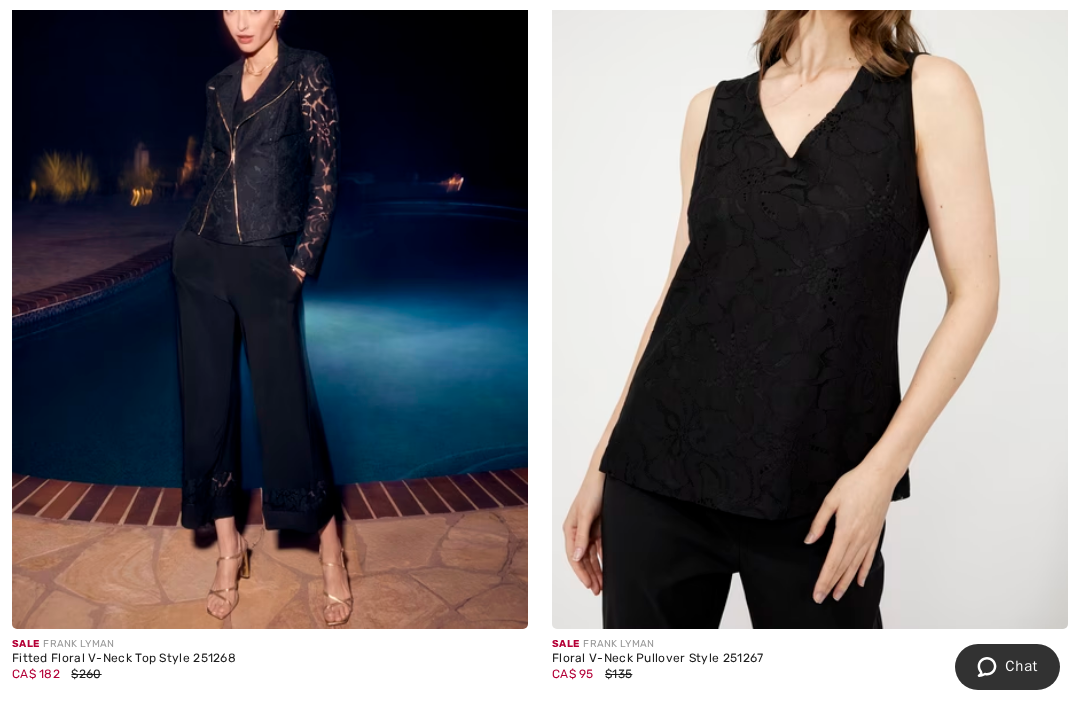 click at bounding box center [810, 242] 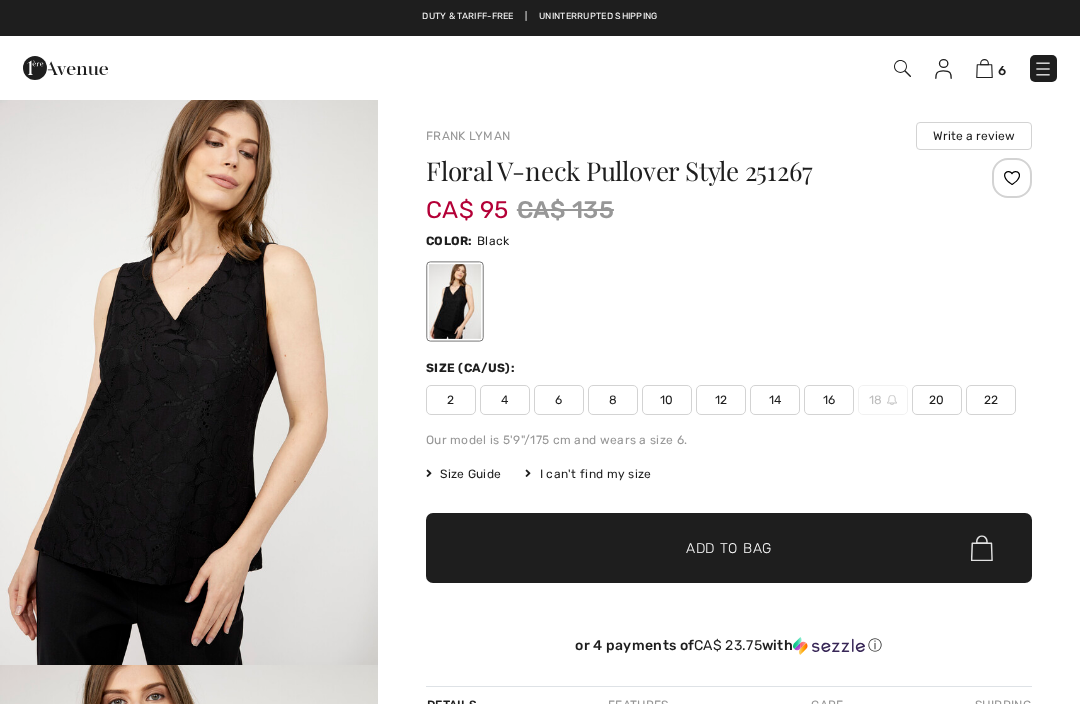 scroll, scrollTop: 392, scrollLeft: 0, axis: vertical 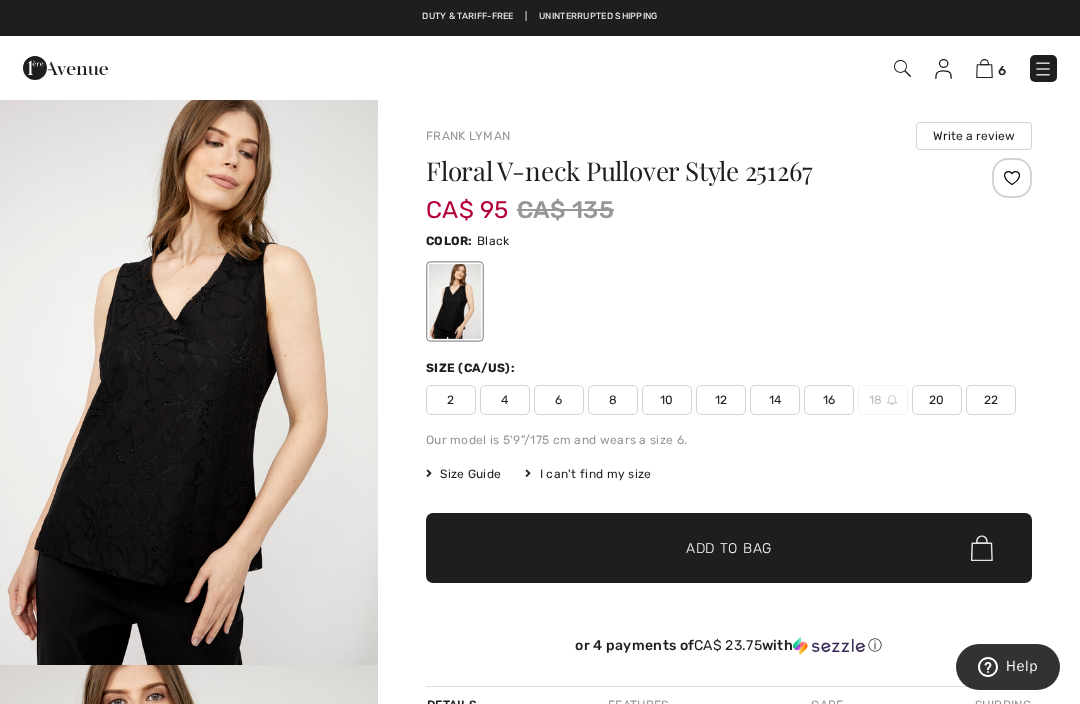 click at bounding box center [1043, 69] 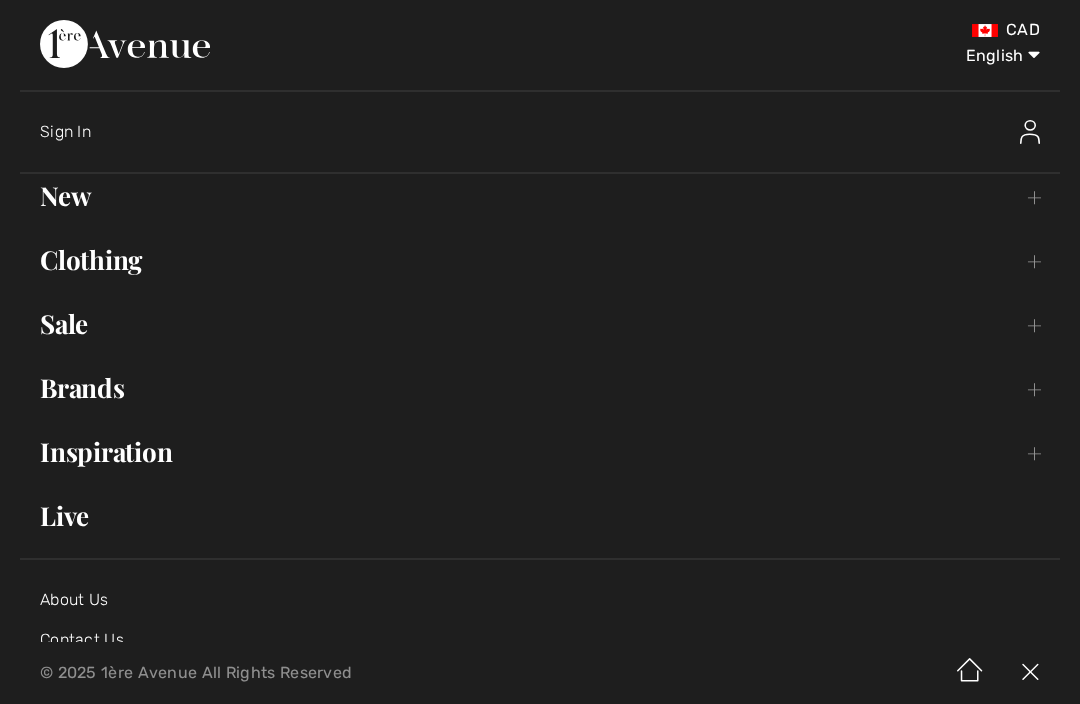 click on "Sale Toggle submenu" at bounding box center (540, 324) 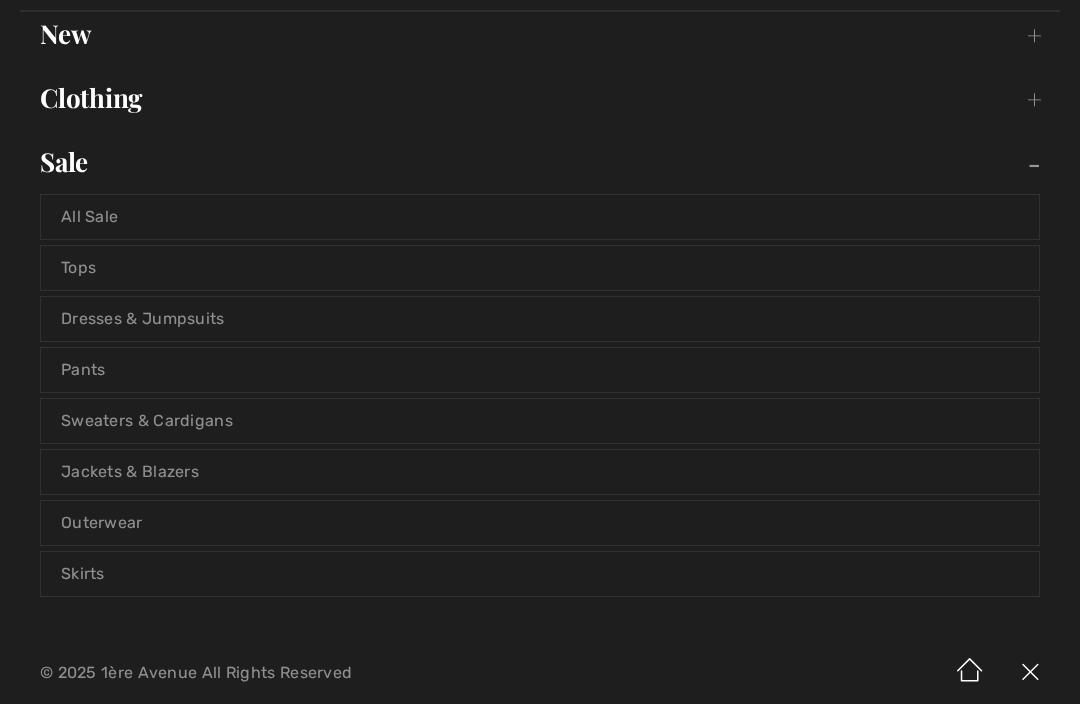 scroll, scrollTop: 137, scrollLeft: 0, axis: vertical 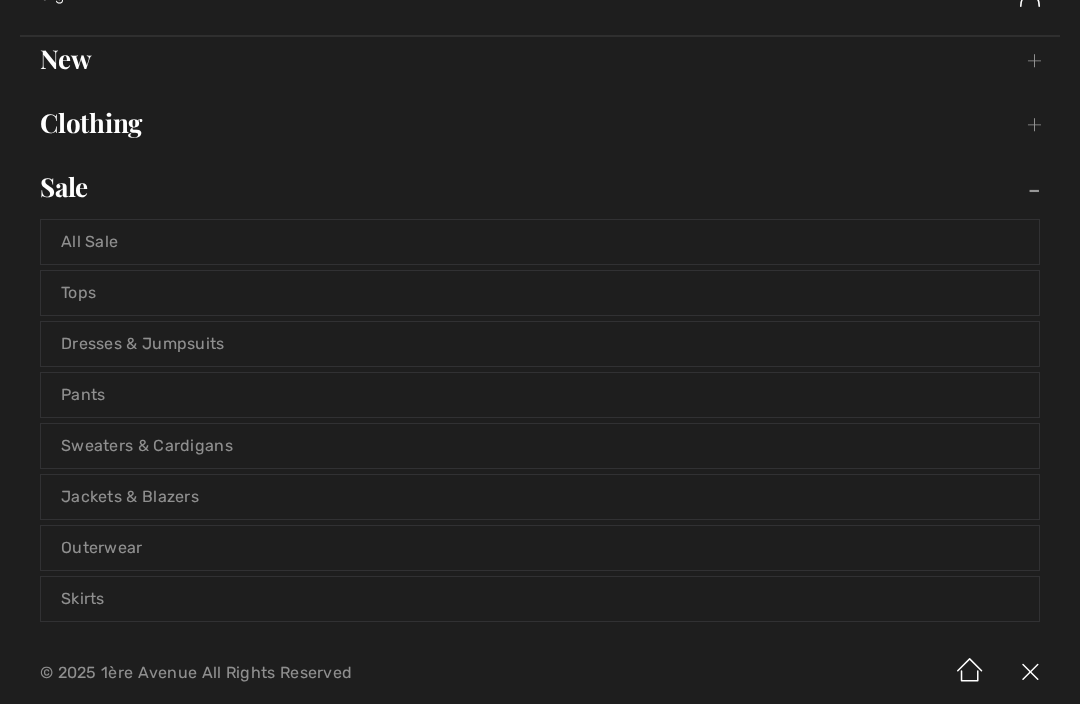 click on "Pants" at bounding box center (540, 395) 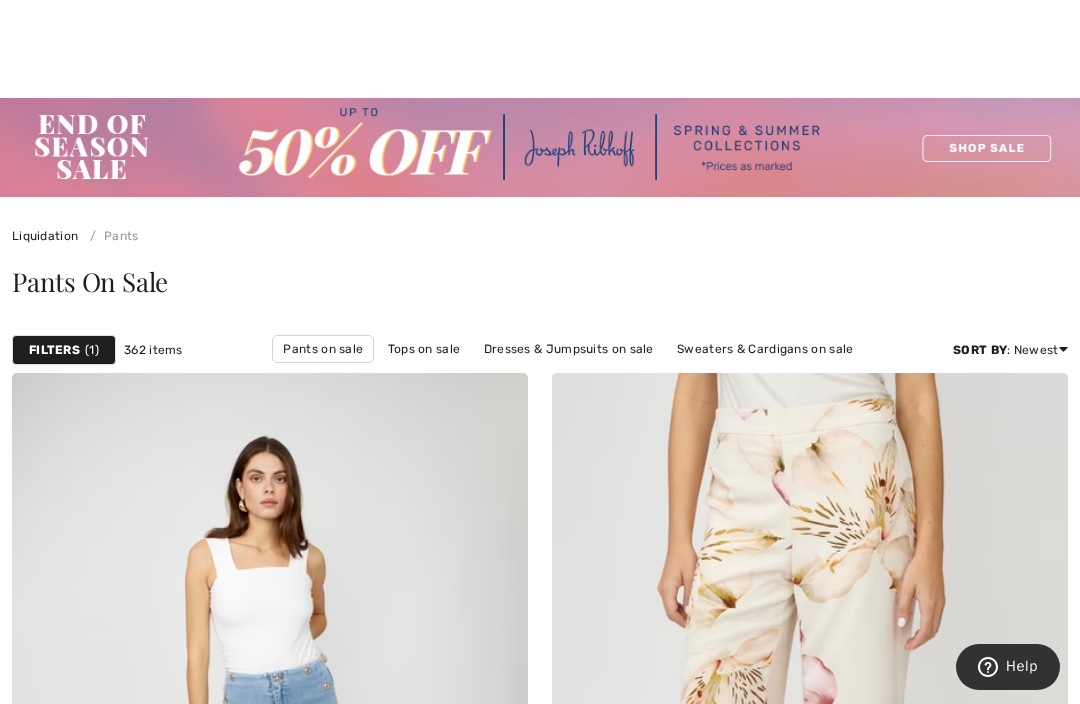 scroll, scrollTop: 496, scrollLeft: 0, axis: vertical 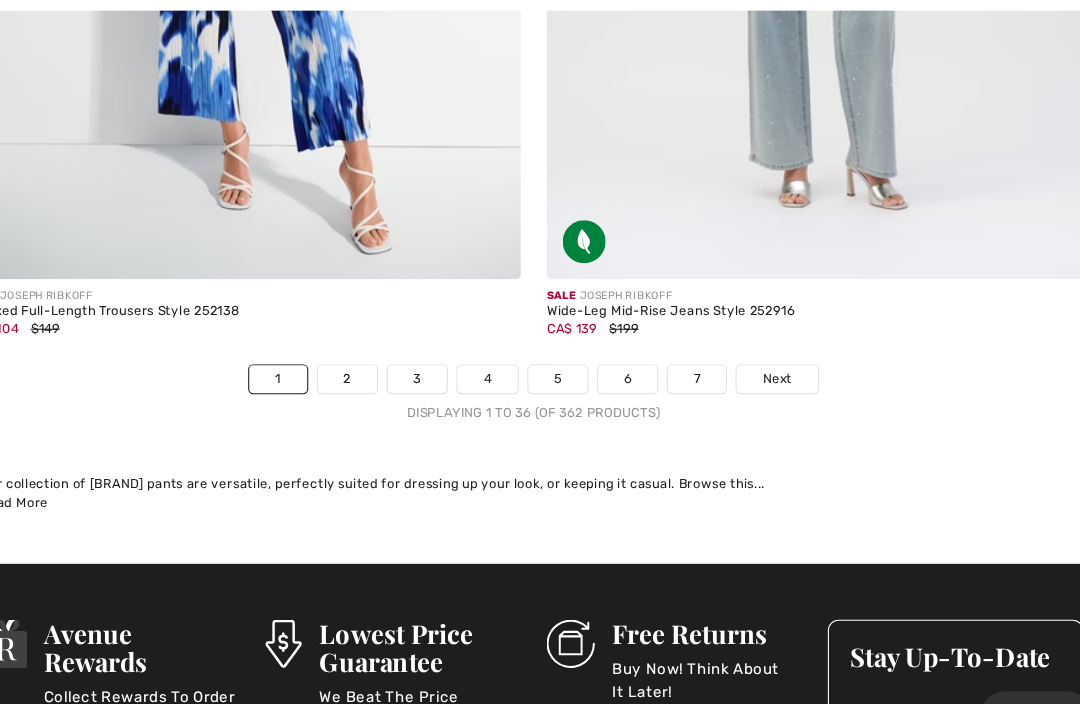 click on "Next" at bounding box center (766, 353) 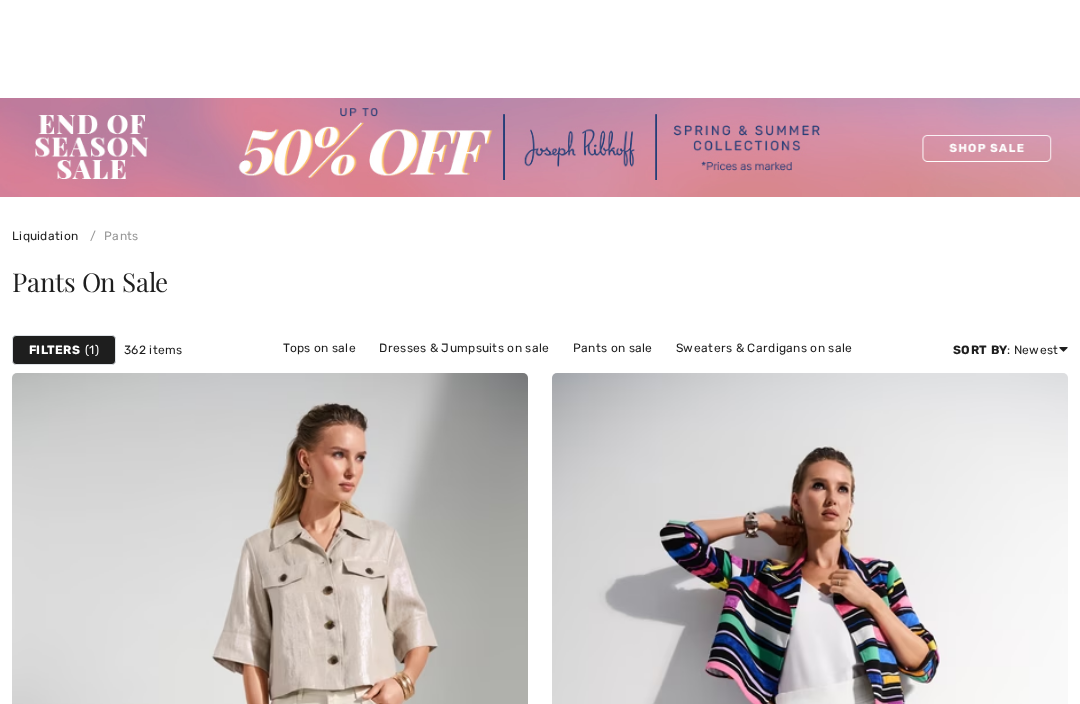 scroll, scrollTop: 205, scrollLeft: 0, axis: vertical 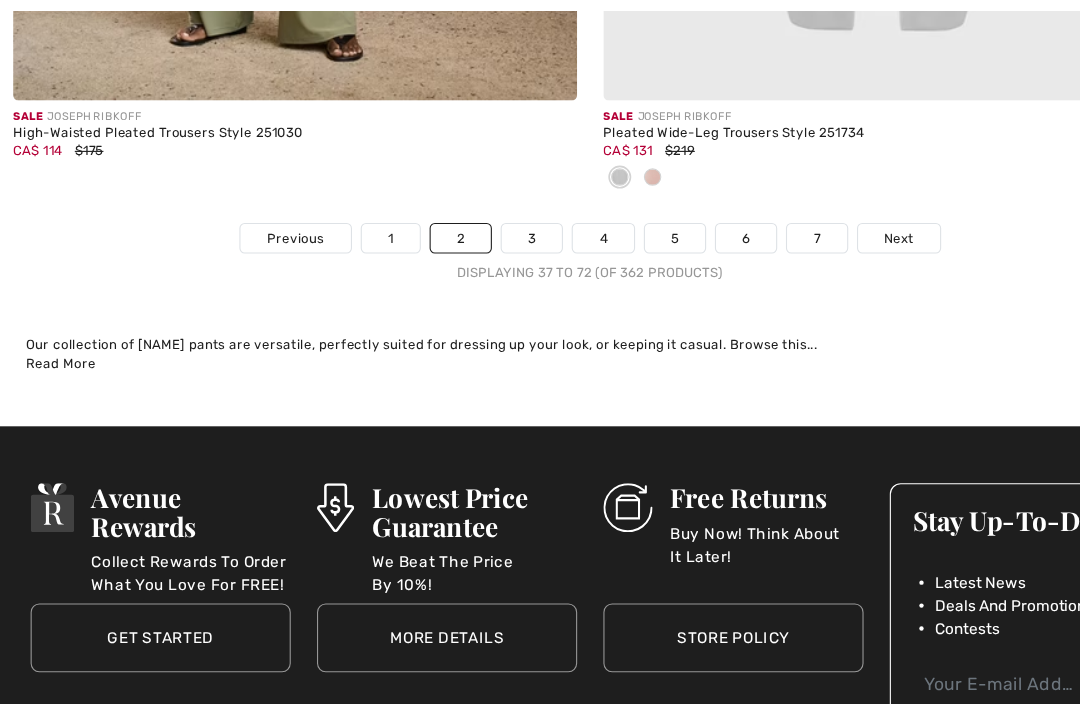 click on "Next" at bounding box center [822, 218] 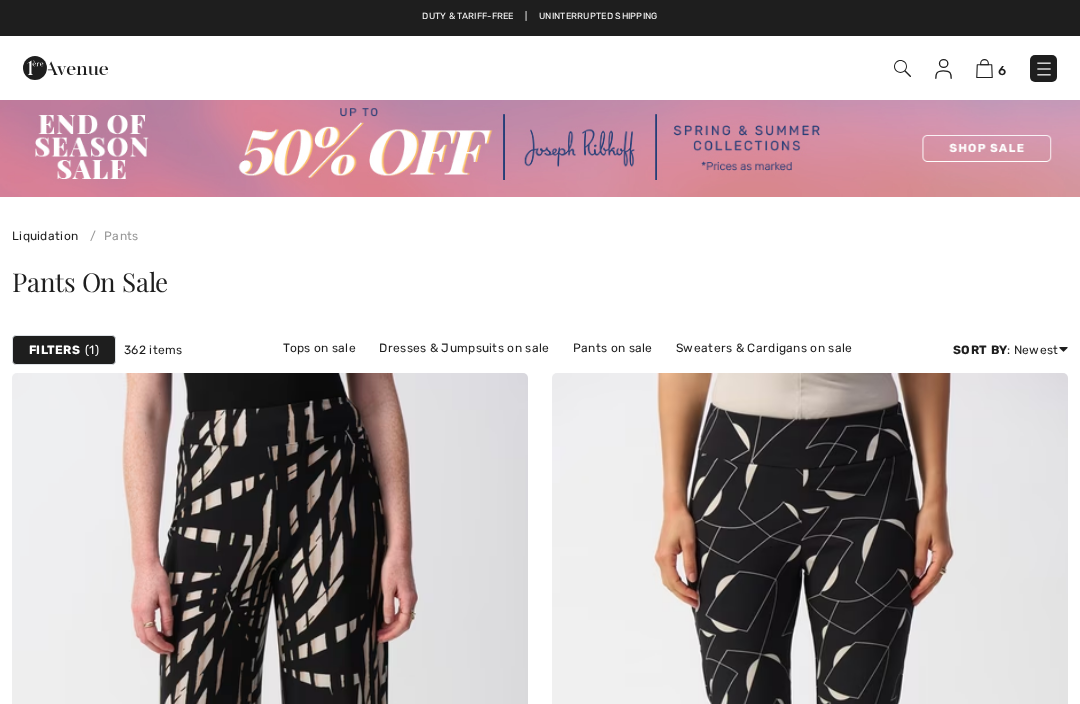 scroll, scrollTop: 0, scrollLeft: 0, axis: both 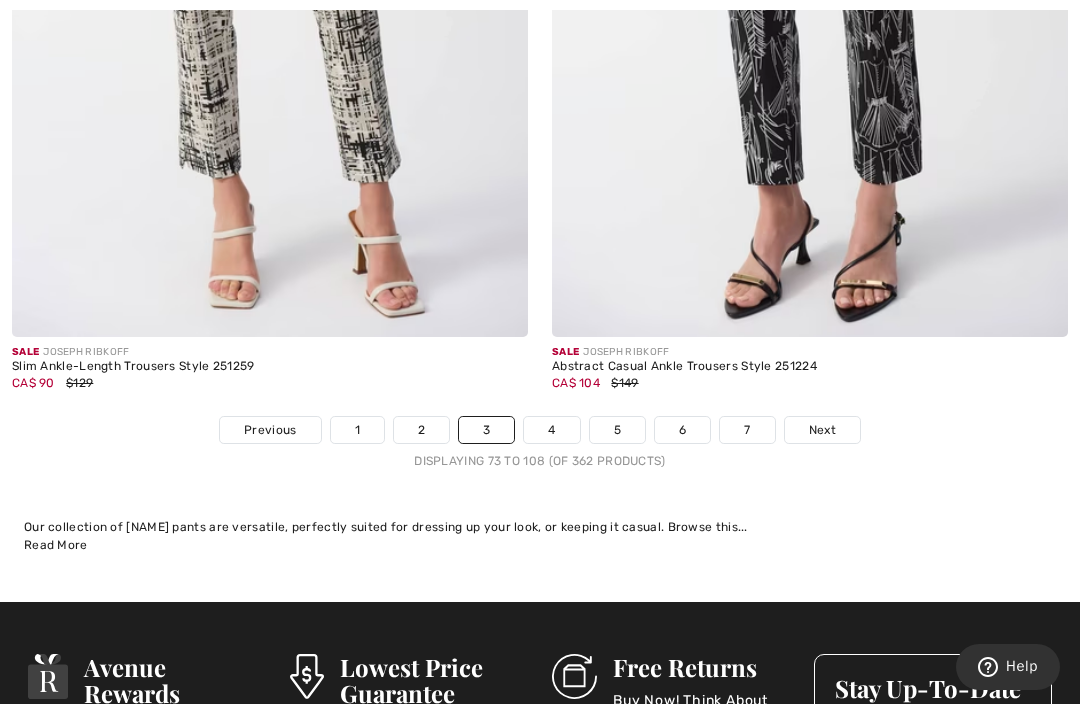 click on "Next" at bounding box center (822, 430) 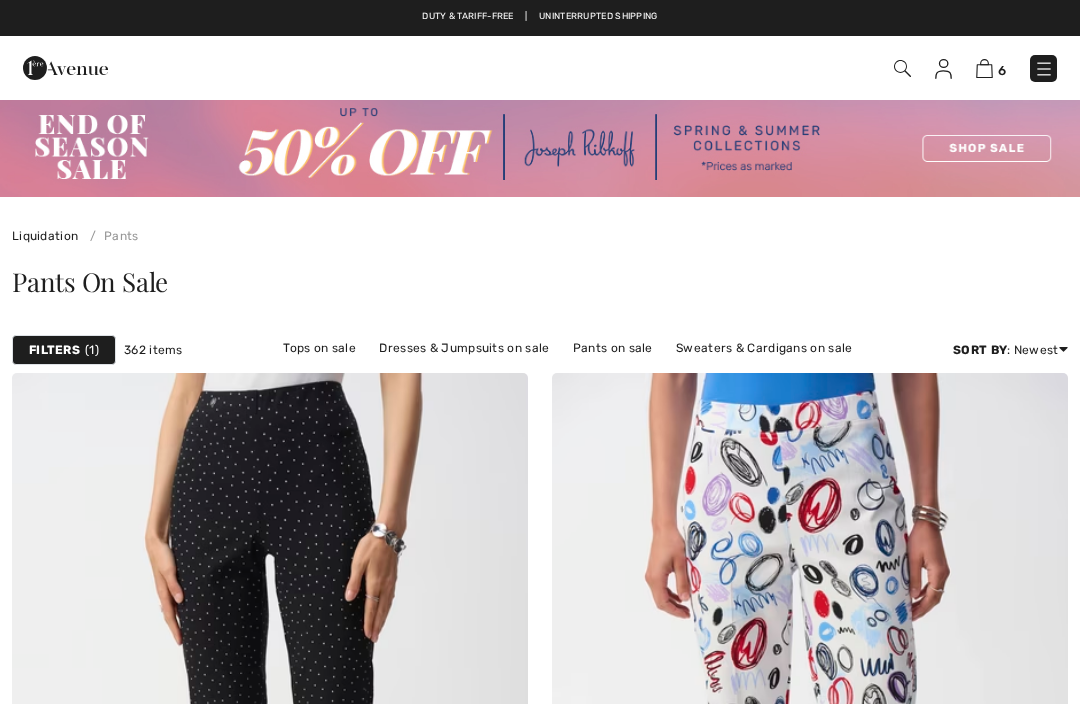 scroll, scrollTop: 0, scrollLeft: 0, axis: both 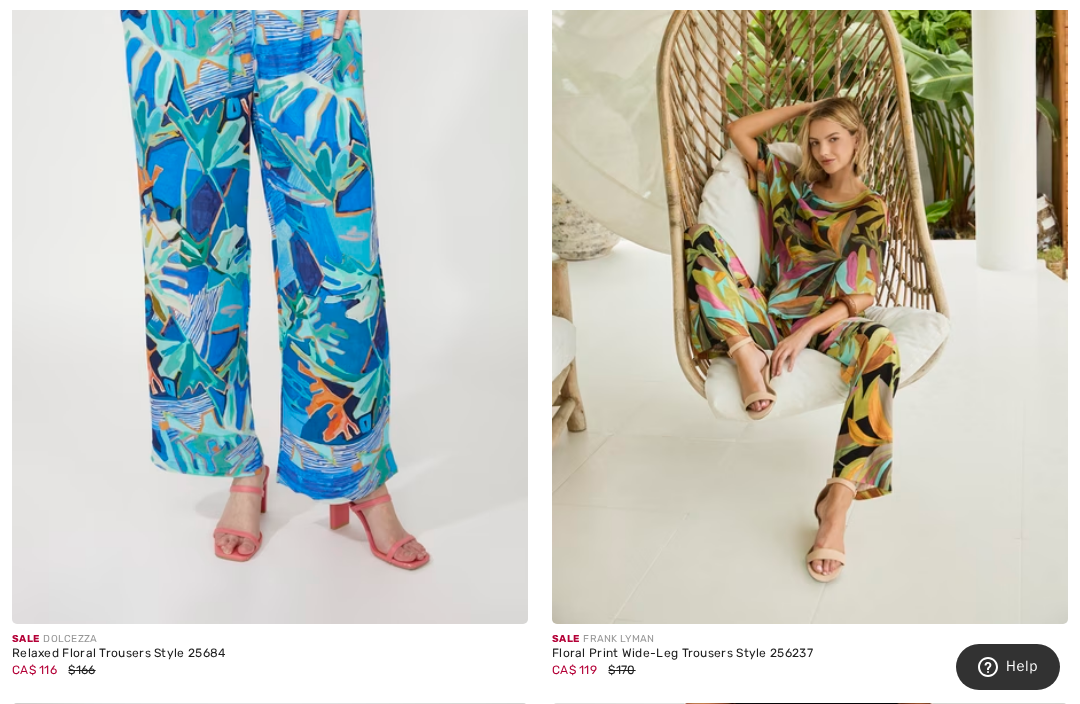 click at bounding box center (810, 237) 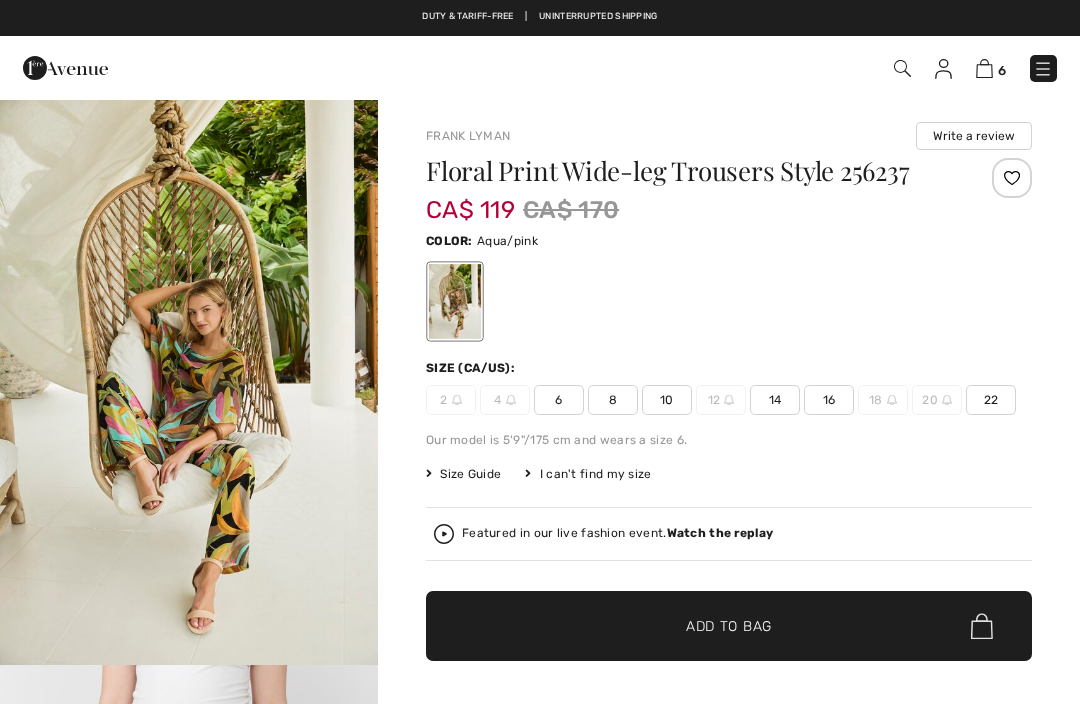checkbox on "true" 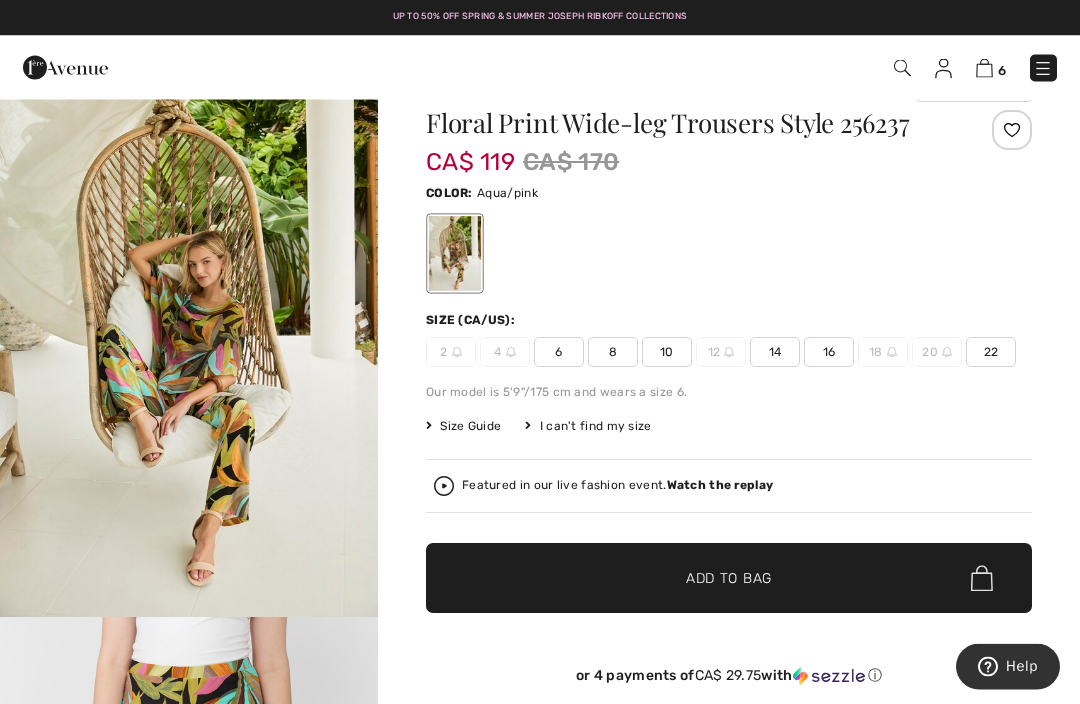 scroll, scrollTop: 0, scrollLeft: 0, axis: both 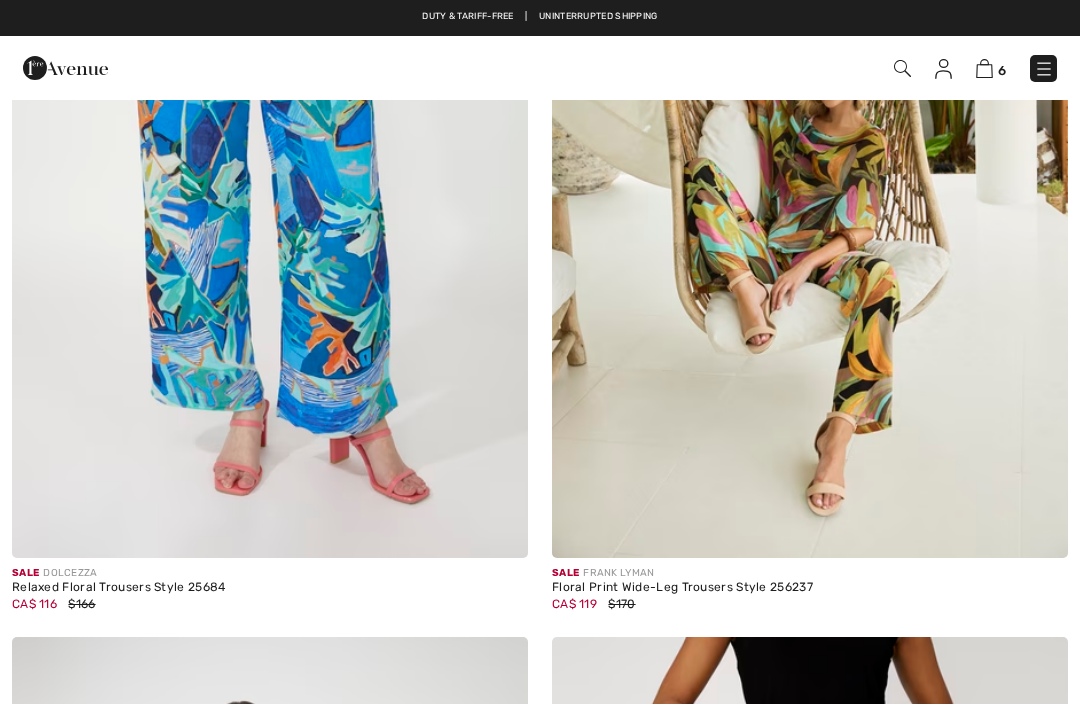 checkbox on "true" 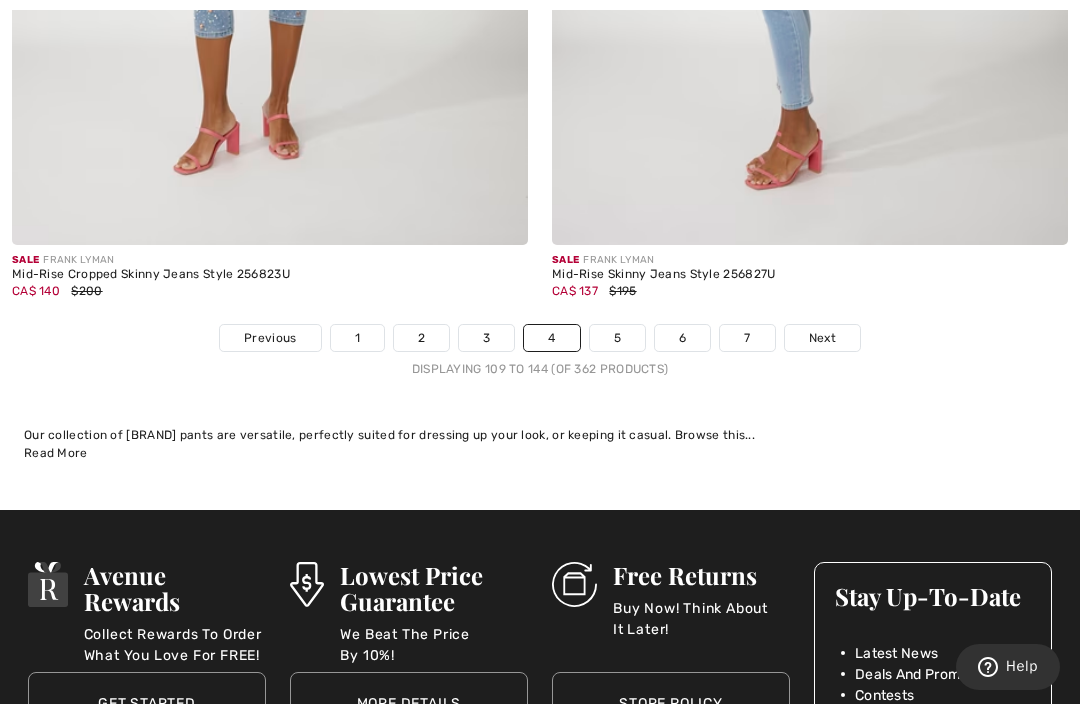 scroll, scrollTop: 16143, scrollLeft: 0, axis: vertical 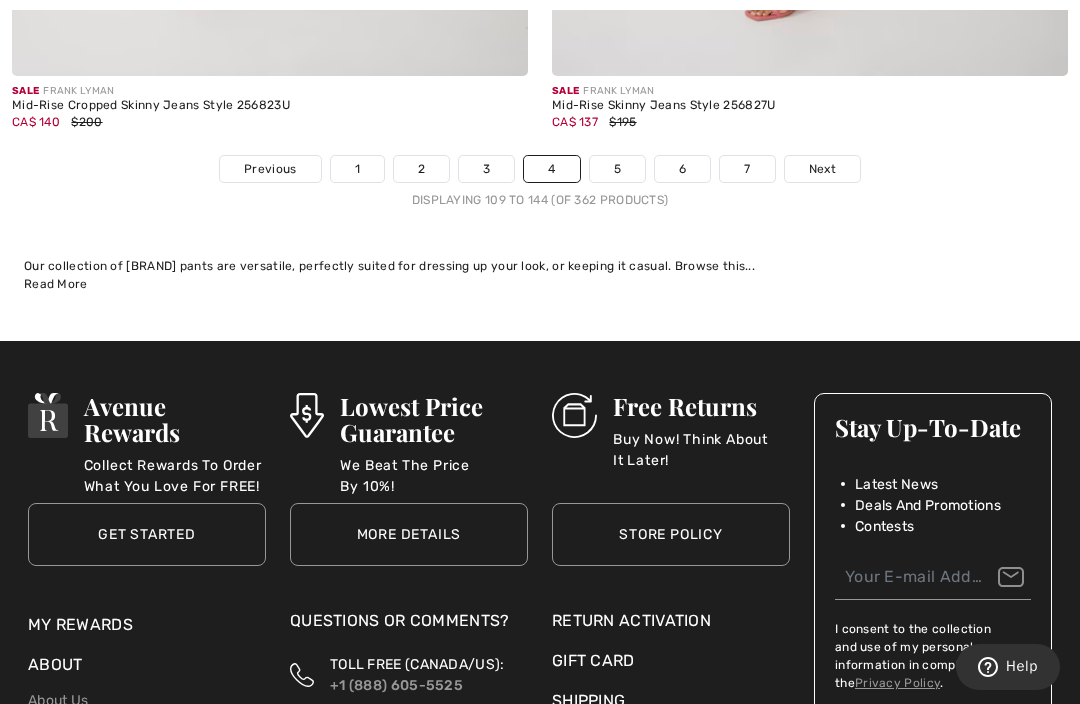 click on "Next" at bounding box center [822, 169] 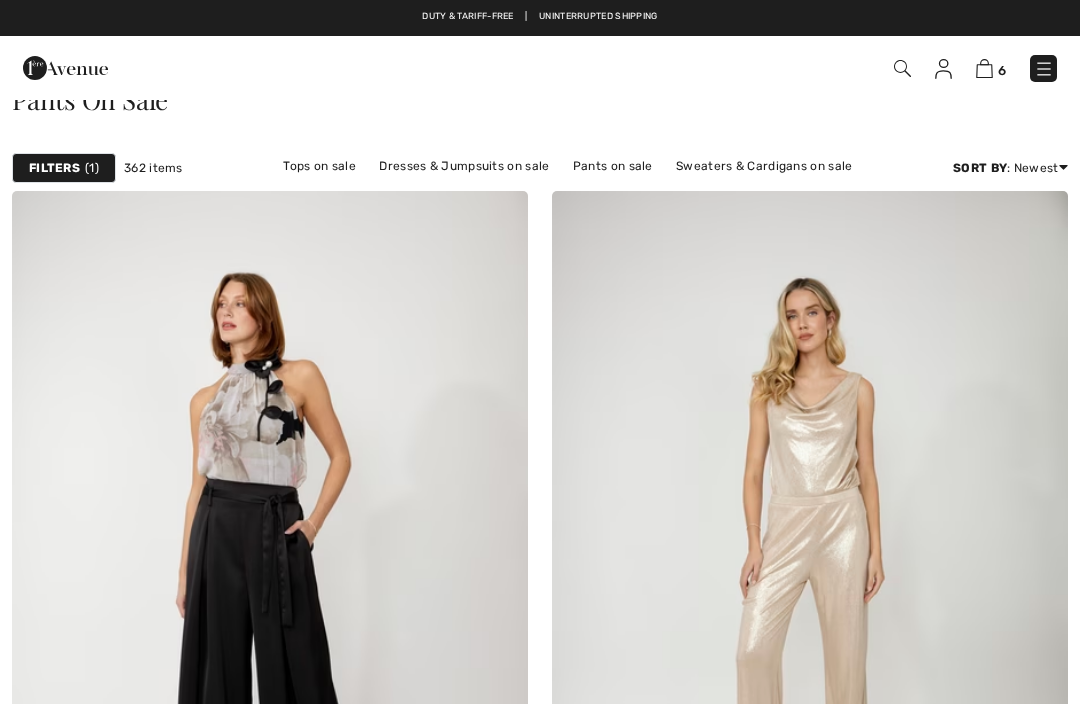scroll, scrollTop: 0, scrollLeft: 0, axis: both 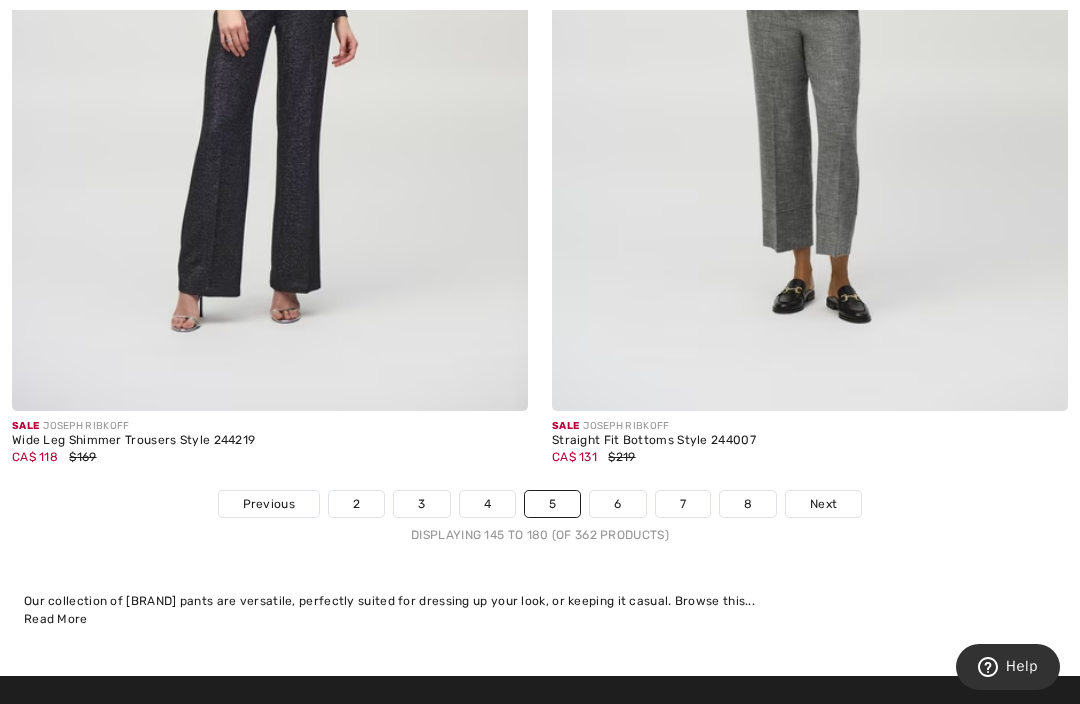 click on "Next" at bounding box center [823, 504] 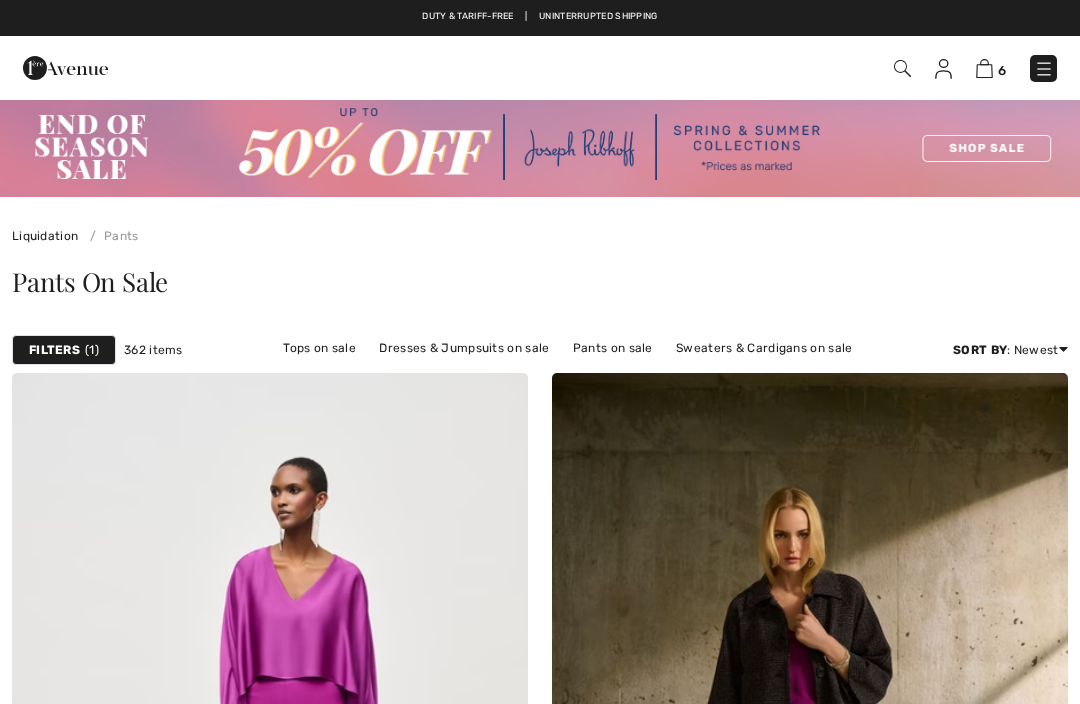 scroll, scrollTop: 0, scrollLeft: 0, axis: both 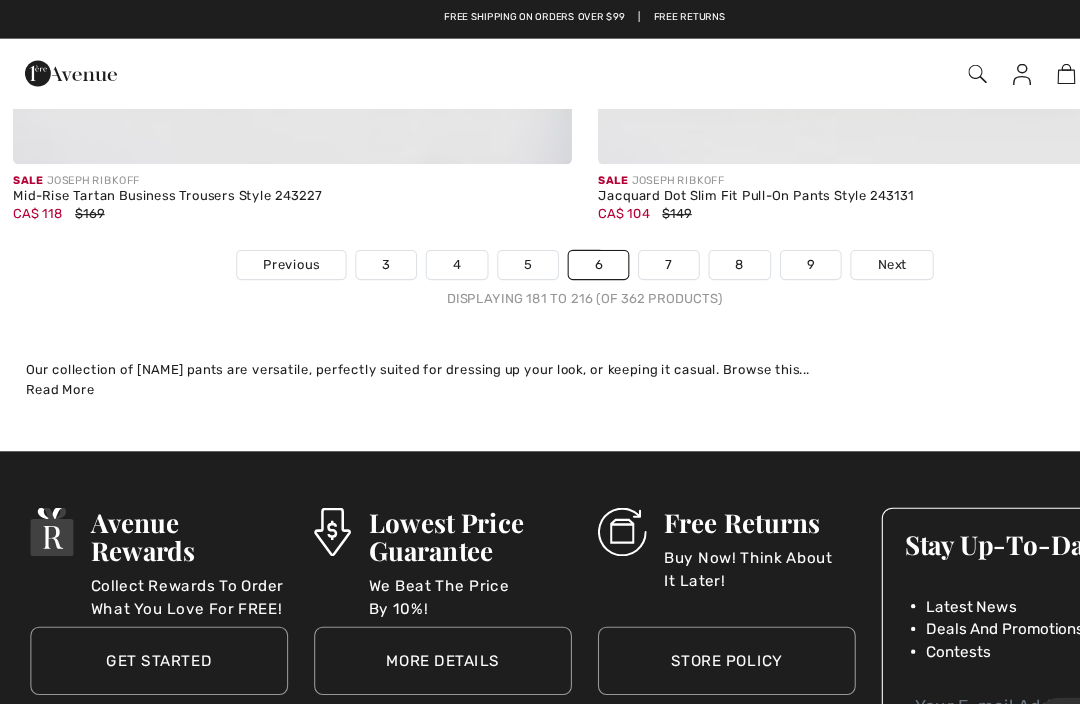 click on "Next" at bounding box center [823, 245] 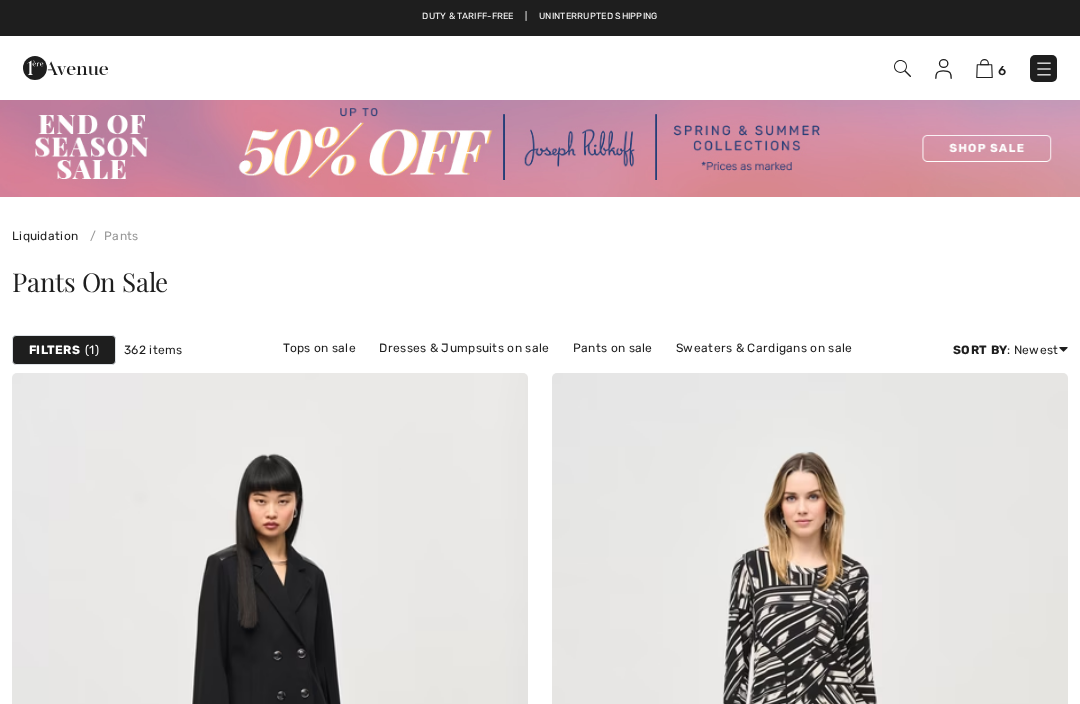 scroll, scrollTop: 37, scrollLeft: 0, axis: vertical 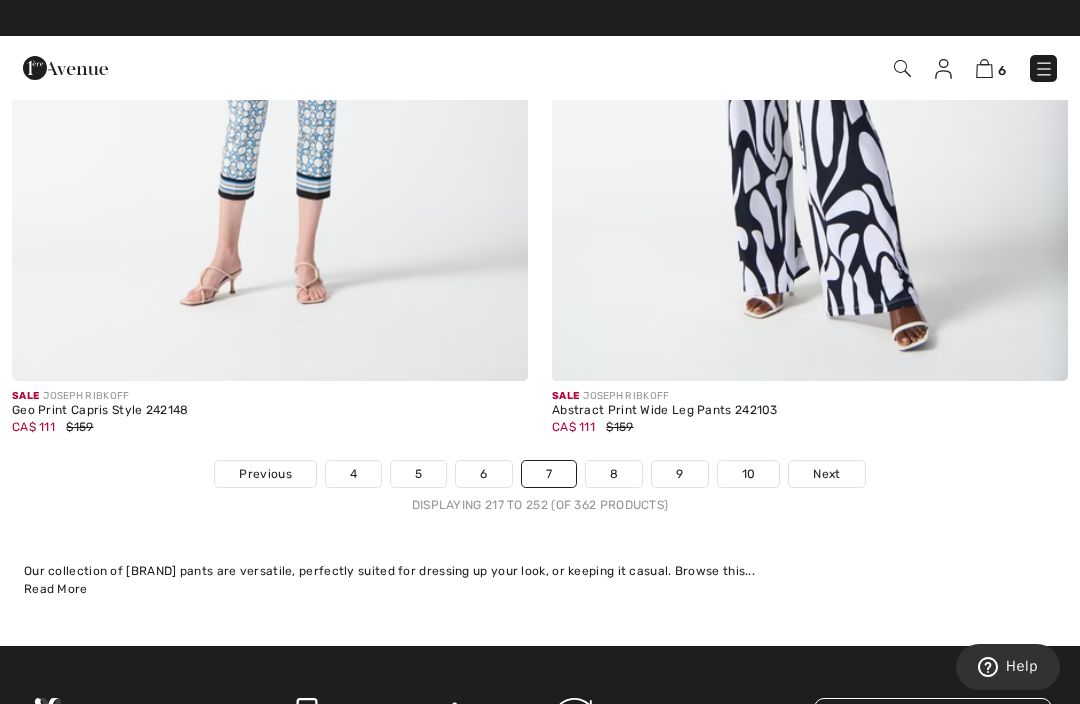 click on "Next" at bounding box center (826, 474) 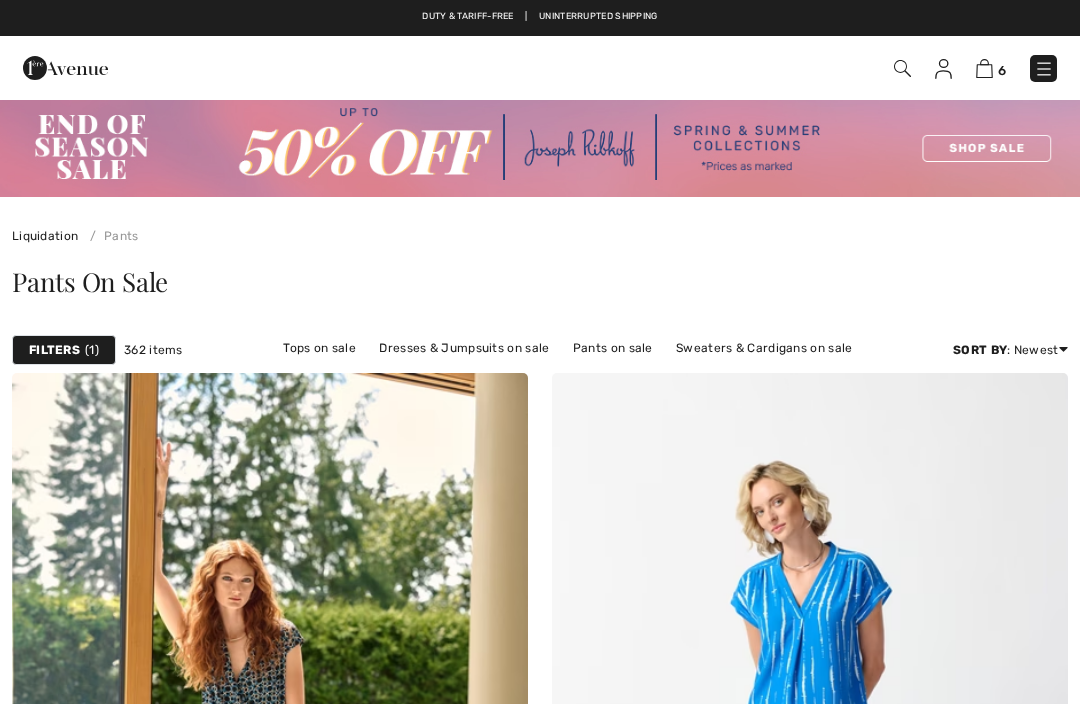 scroll, scrollTop: 0, scrollLeft: 0, axis: both 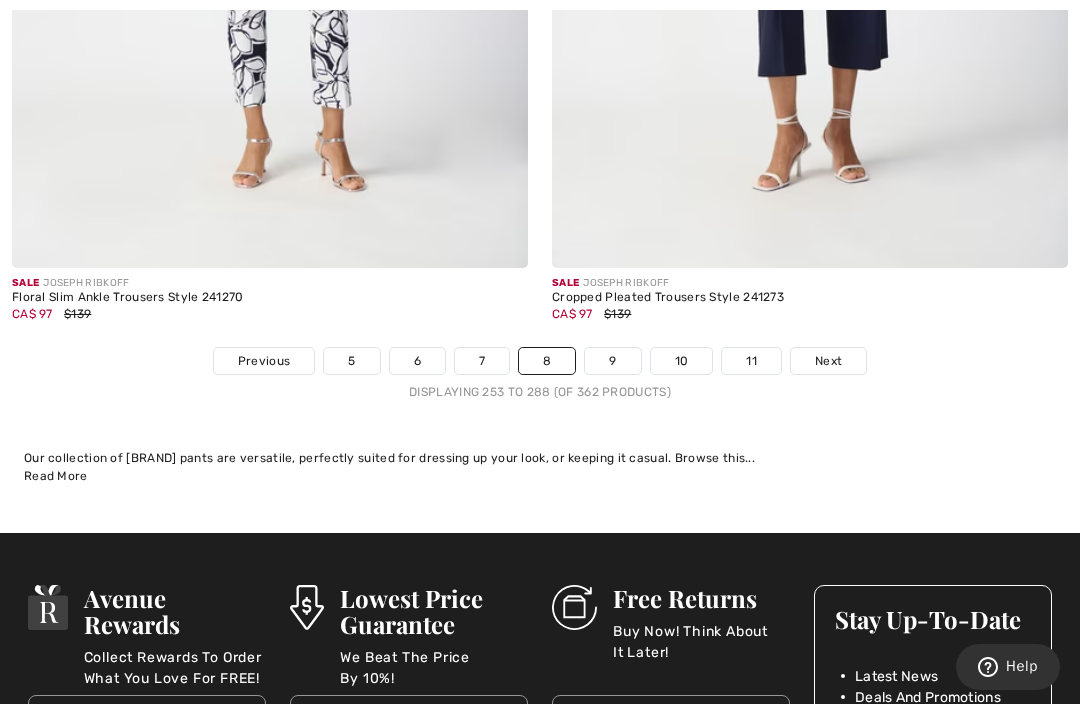 click on "Next" at bounding box center (828, 361) 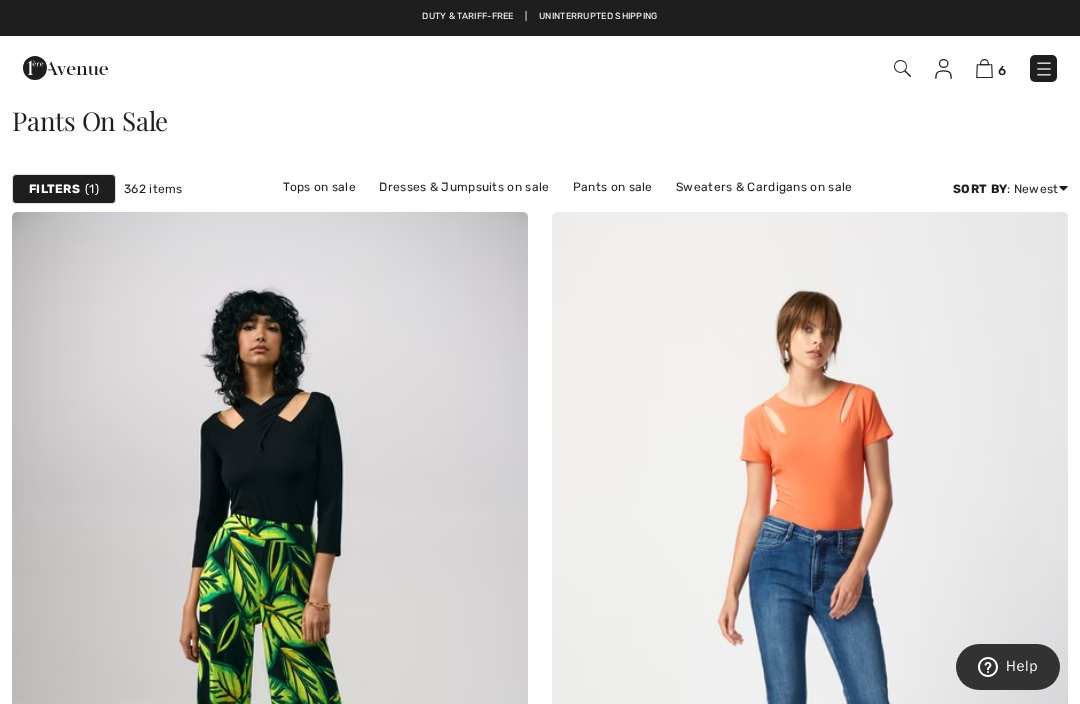 scroll, scrollTop: 0, scrollLeft: 0, axis: both 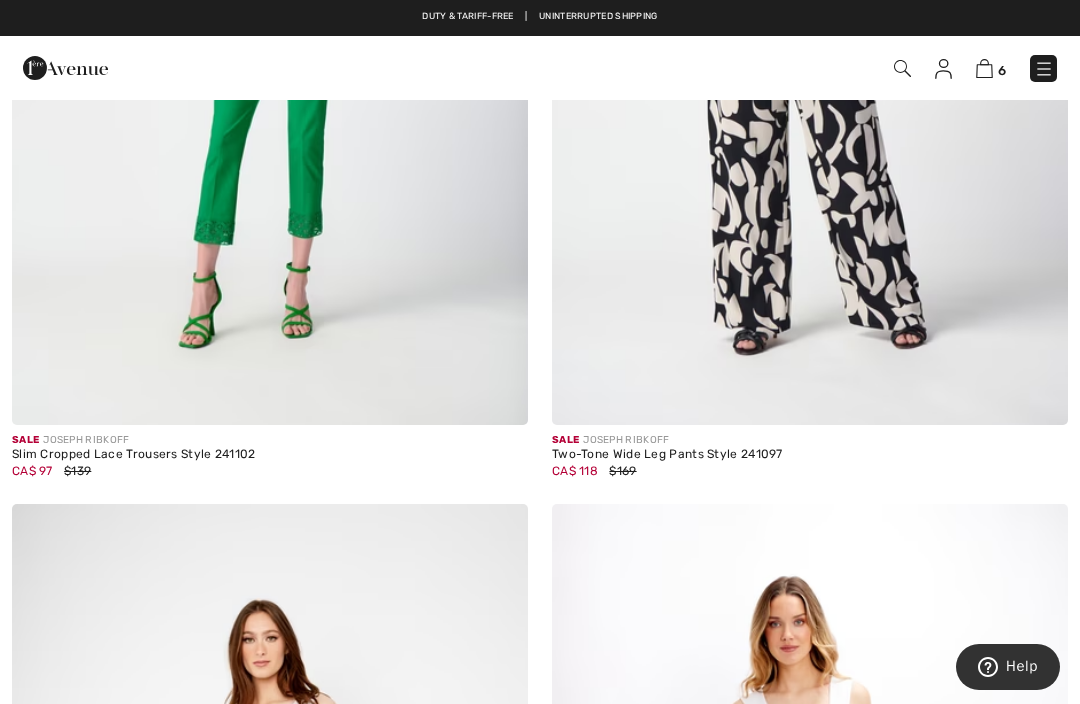 click at bounding box center [1044, 69] 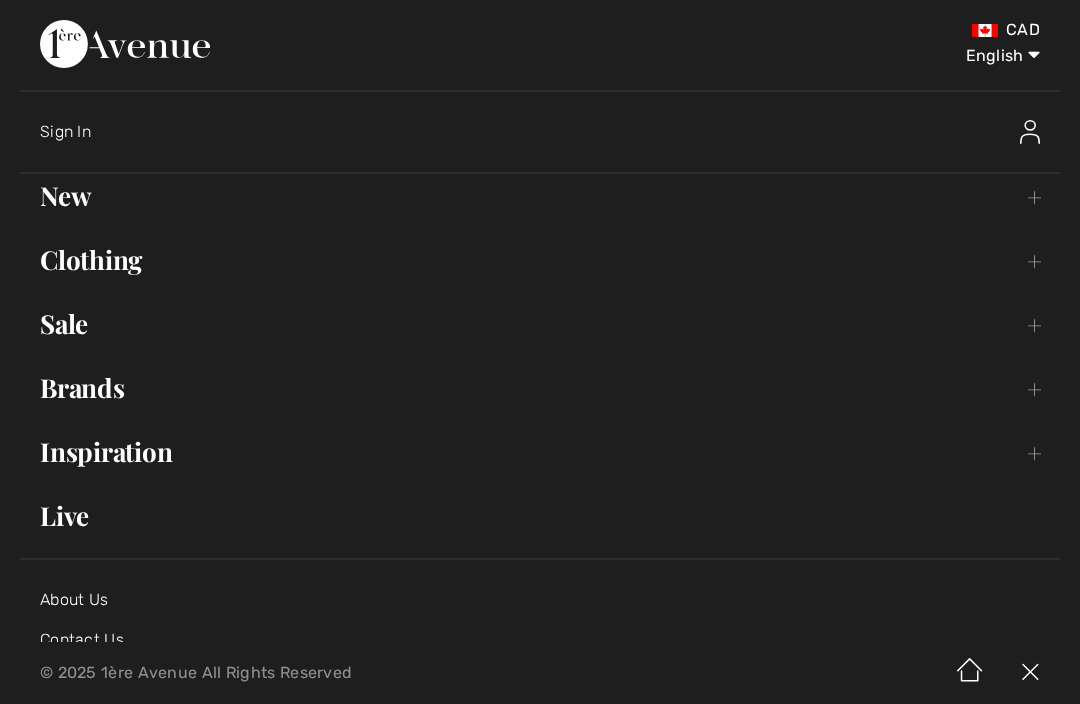 click on "Inspiration Toggle submenu" at bounding box center [540, 452] 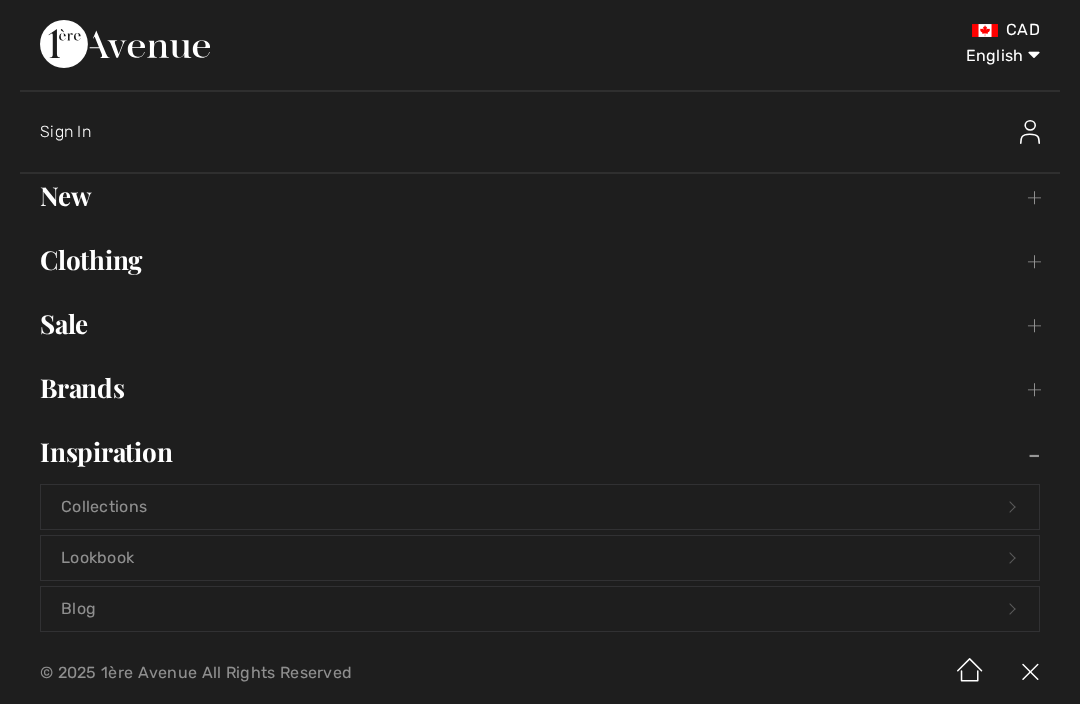 click on "Collections Open submenu" at bounding box center (540, 507) 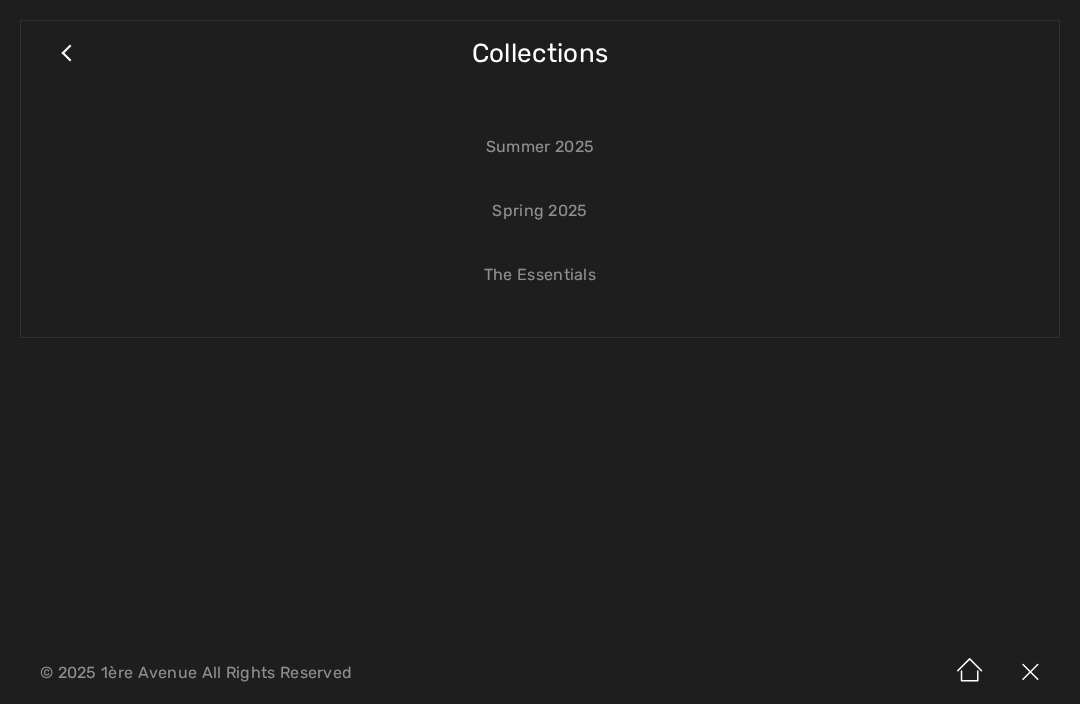click on "Summer 2025" at bounding box center [540, 147] 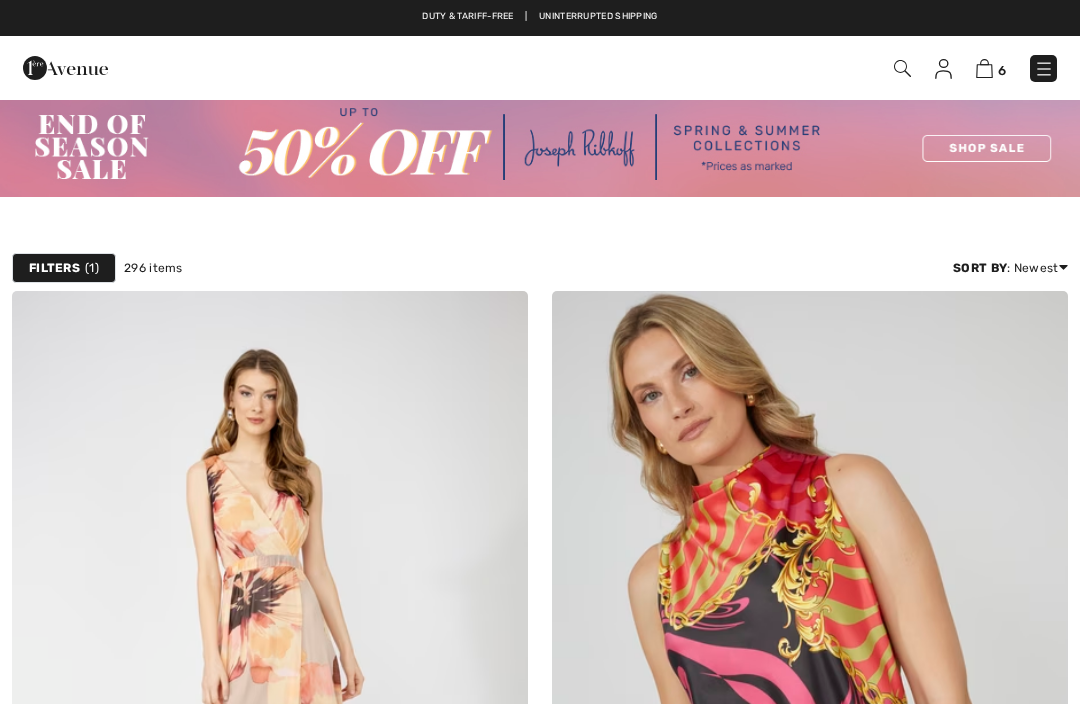 checkbox on "true" 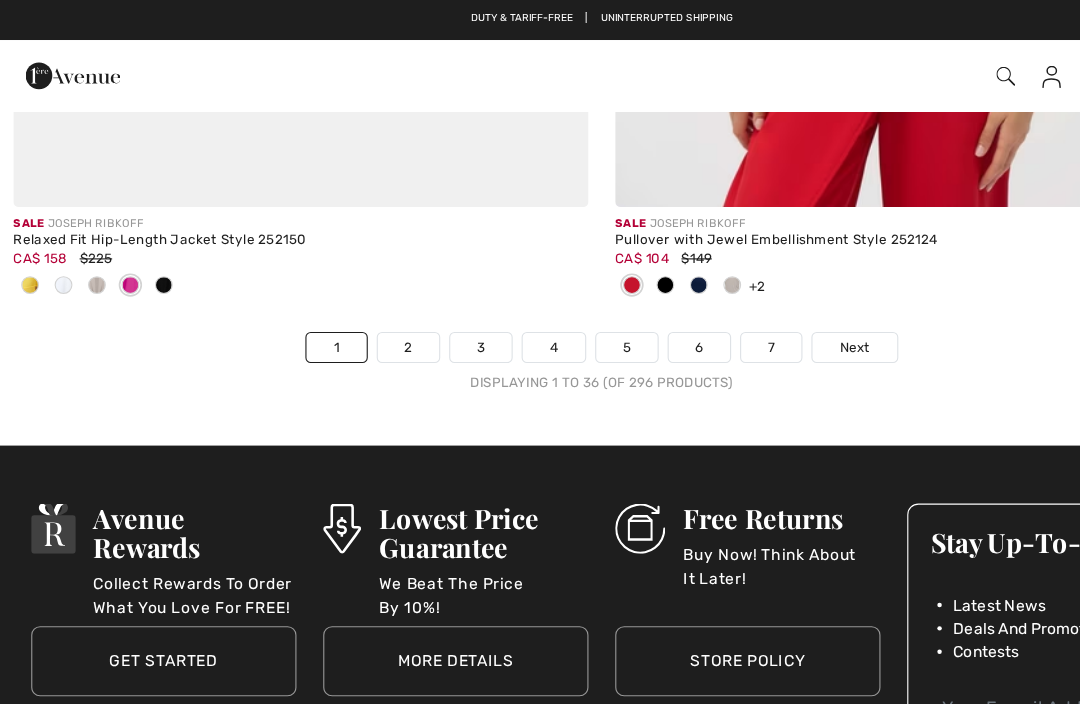 scroll, scrollTop: 16017, scrollLeft: 0, axis: vertical 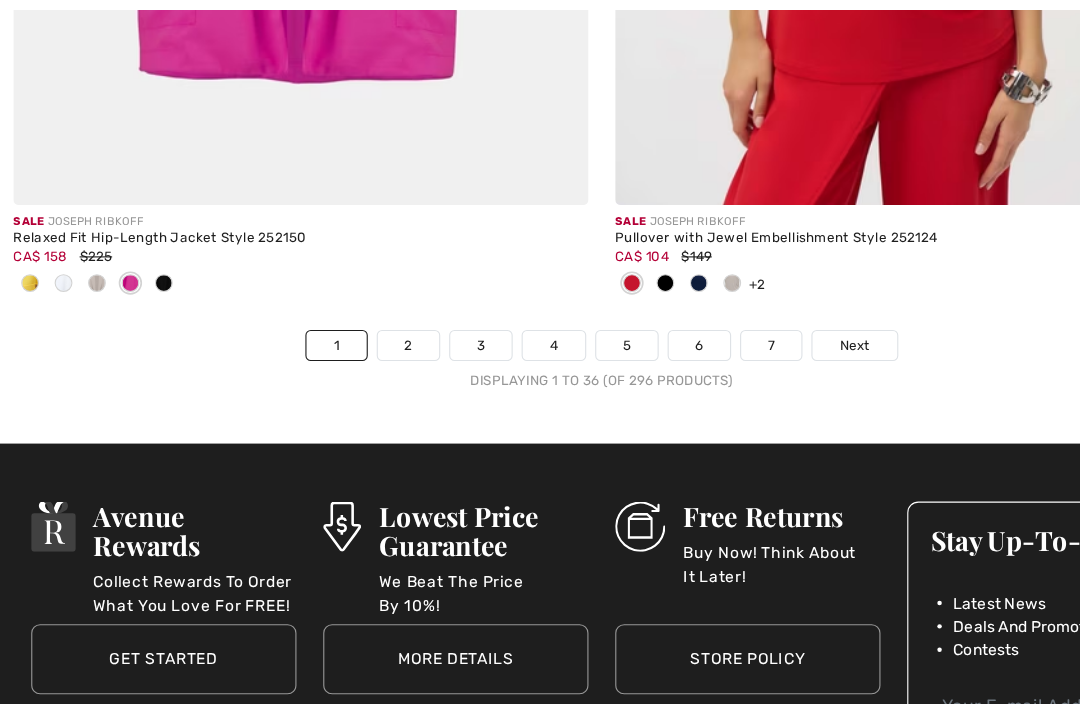 click on "Next" at bounding box center [766, 312] 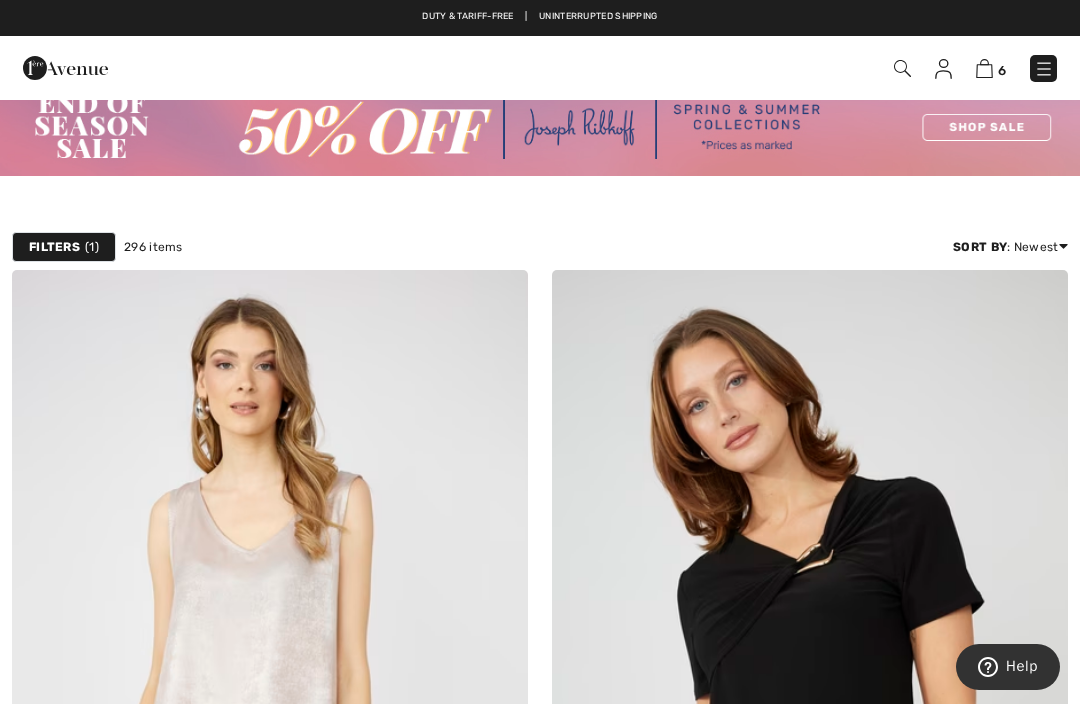 scroll, scrollTop: 150, scrollLeft: 0, axis: vertical 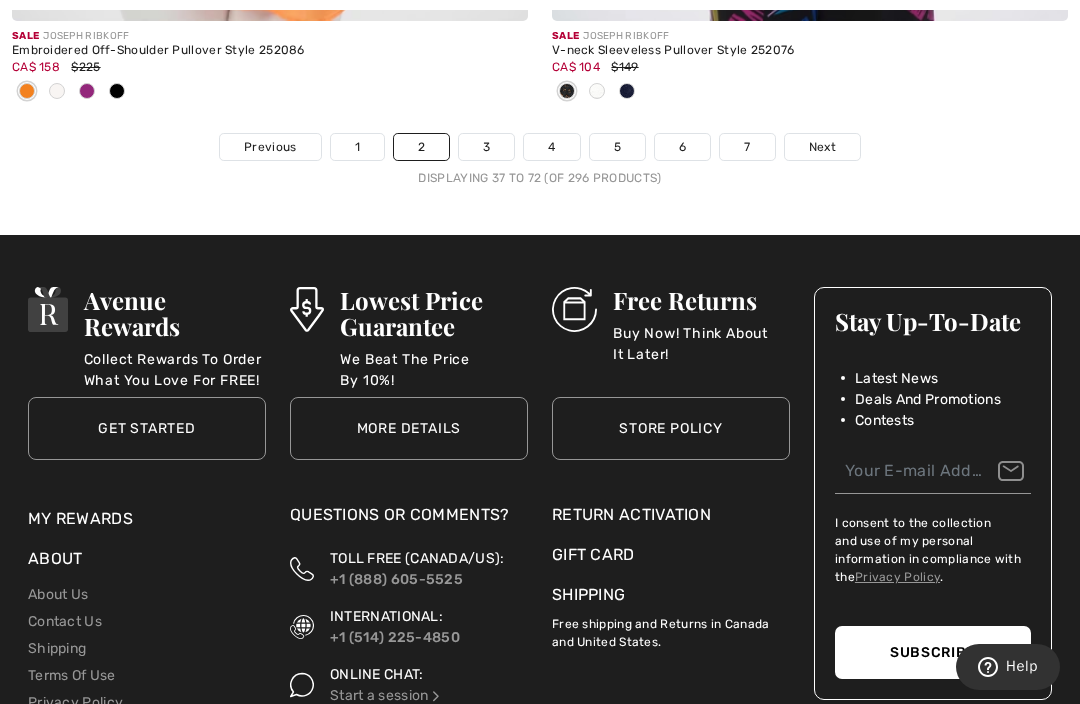 click on "Next" at bounding box center (822, 147) 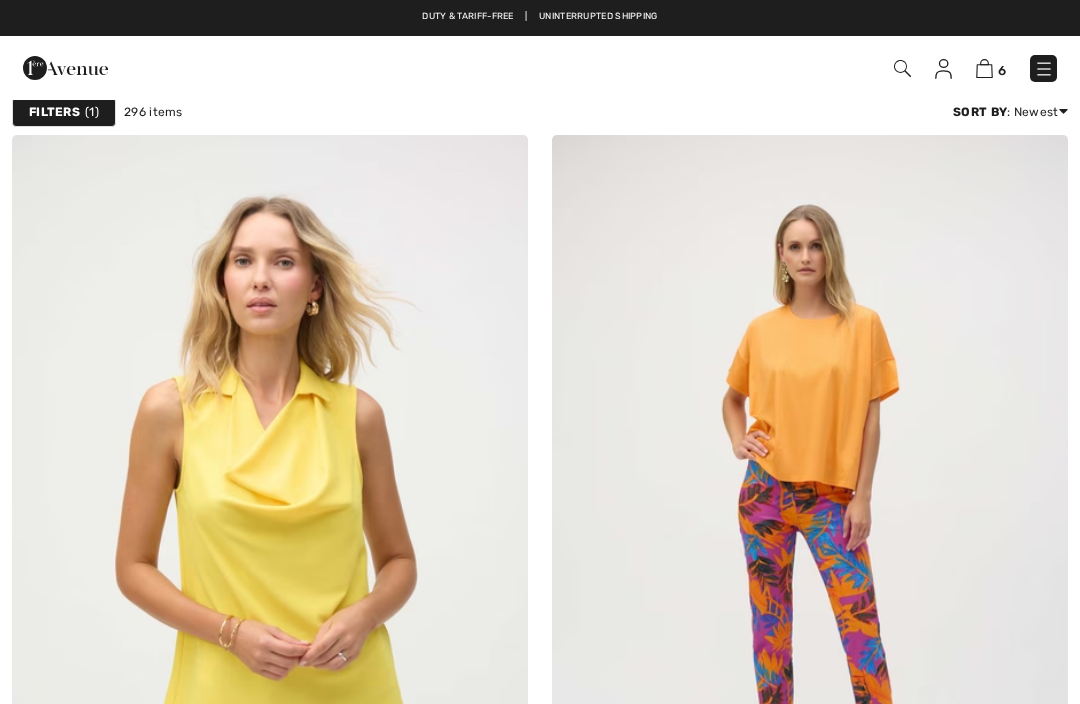 scroll, scrollTop: 0, scrollLeft: 0, axis: both 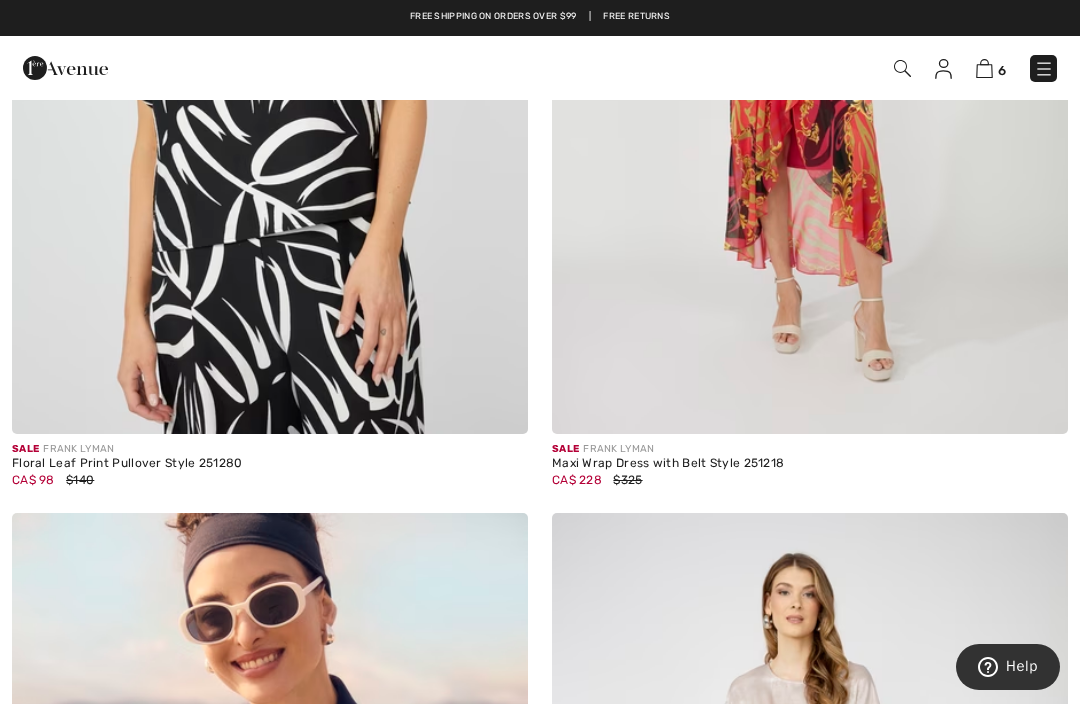 click at bounding box center [1044, 69] 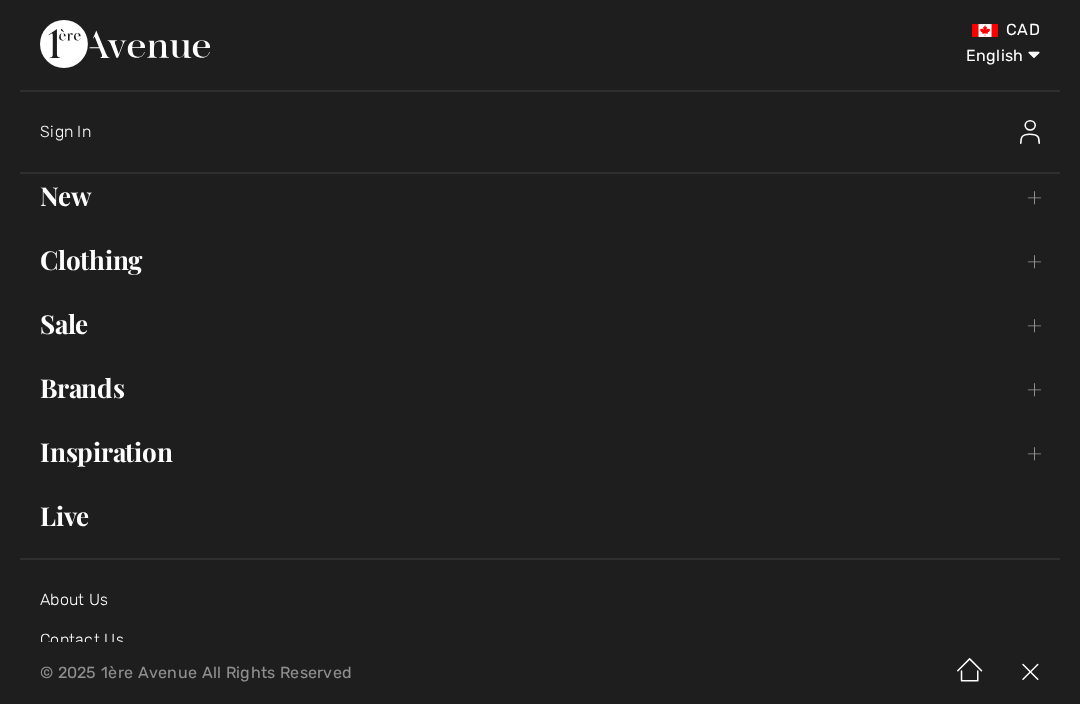 click on "Sale Toggle submenu" at bounding box center [540, 324] 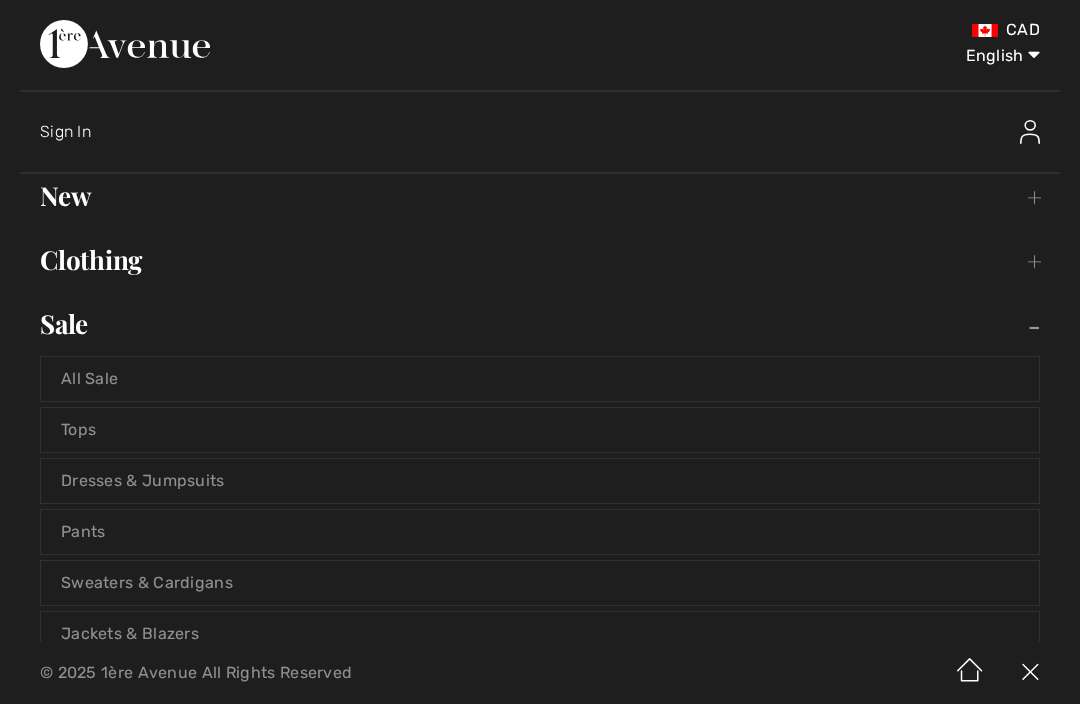 click on "Tops" at bounding box center (540, 430) 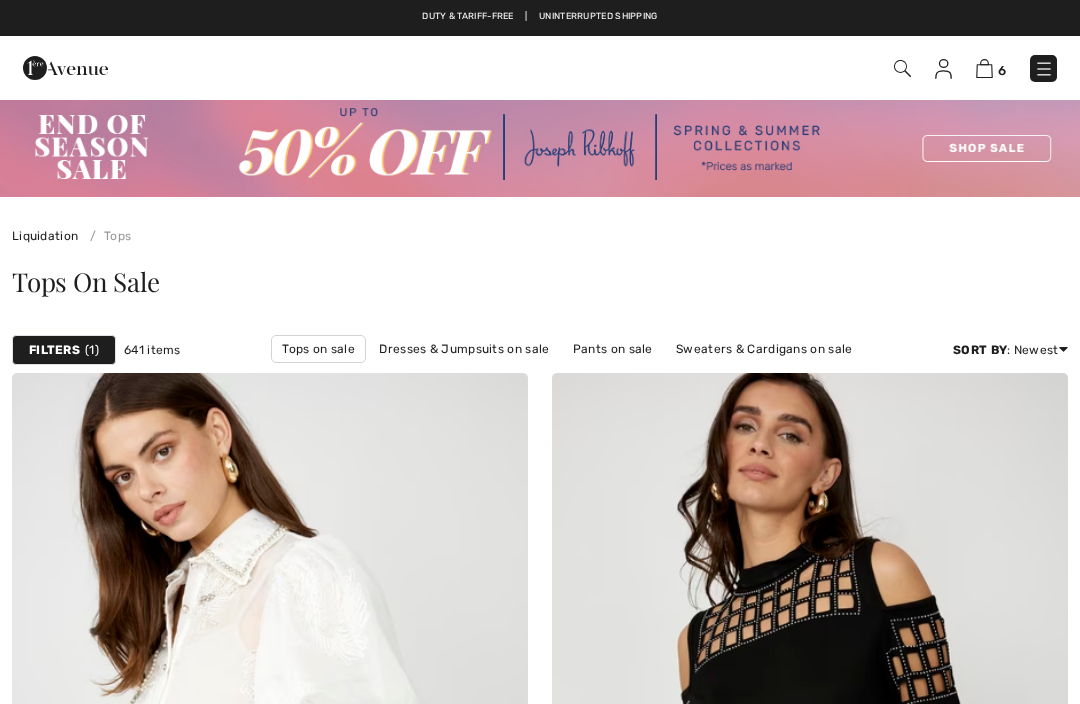 checkbox on "true" 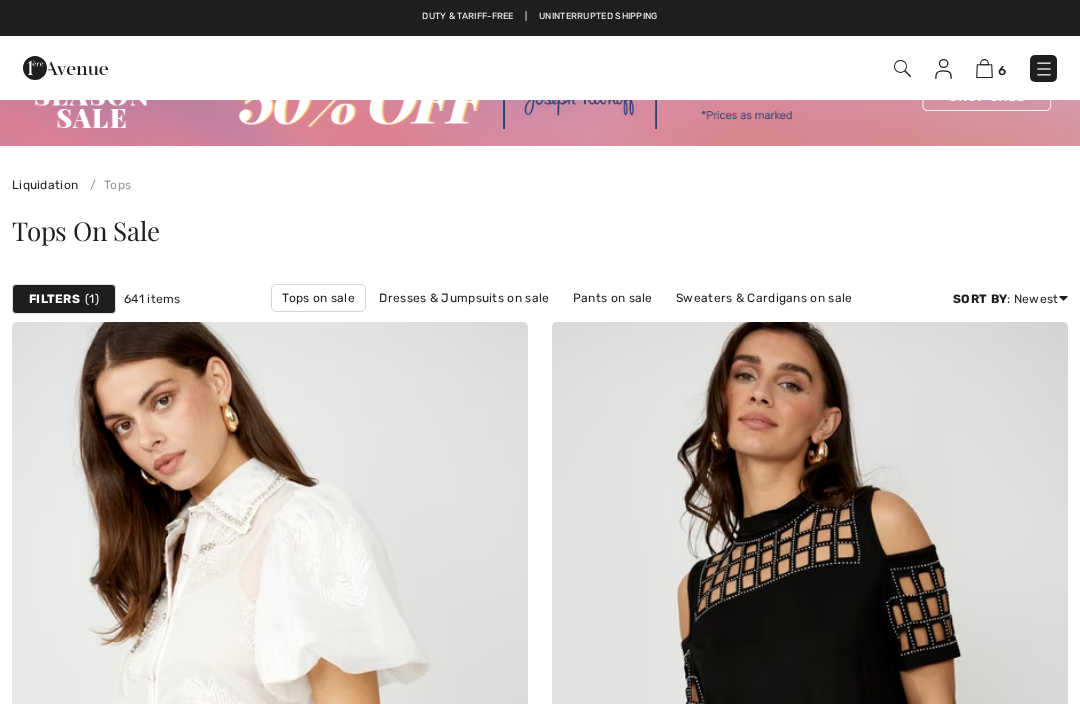 scroll, scrollTop: 0, scrollLeft: 0, axis: both 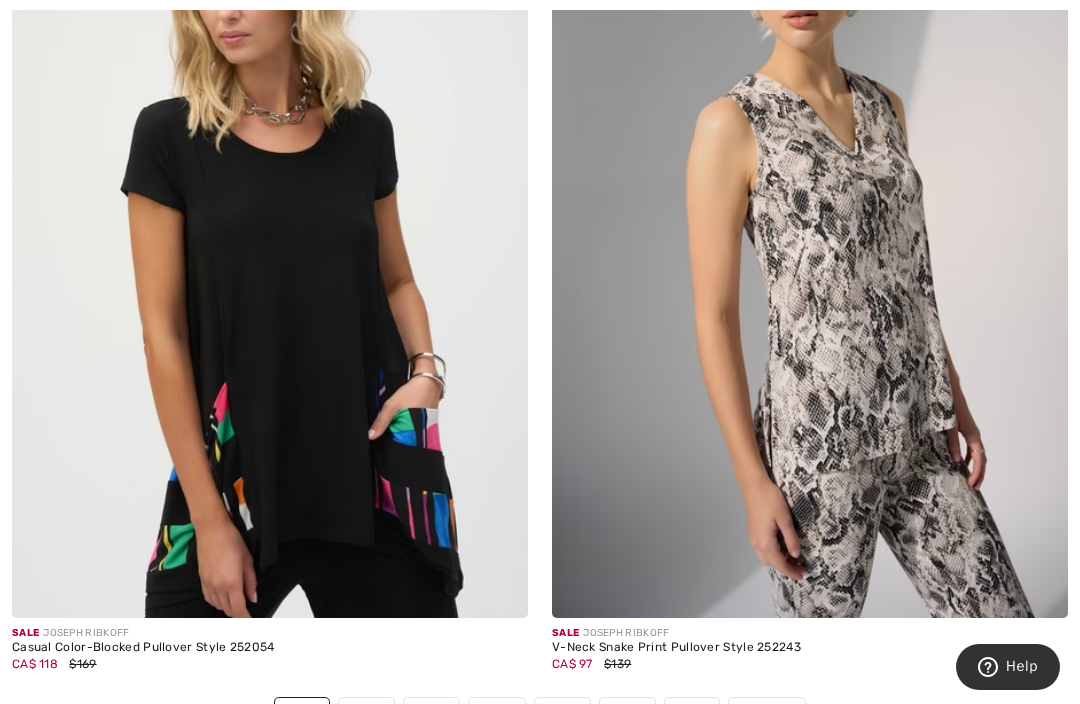 click on "Next" at bounding box center (766, 711) 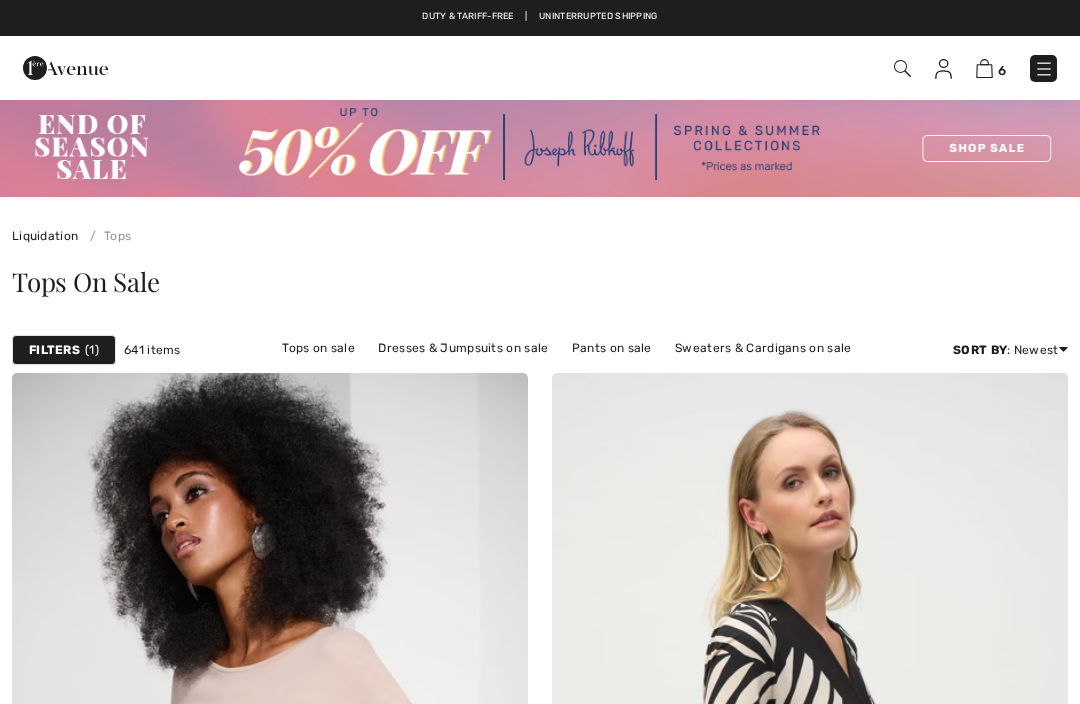 scroll, scrollTop: 287, scrollLeft: 0, axis: vertical 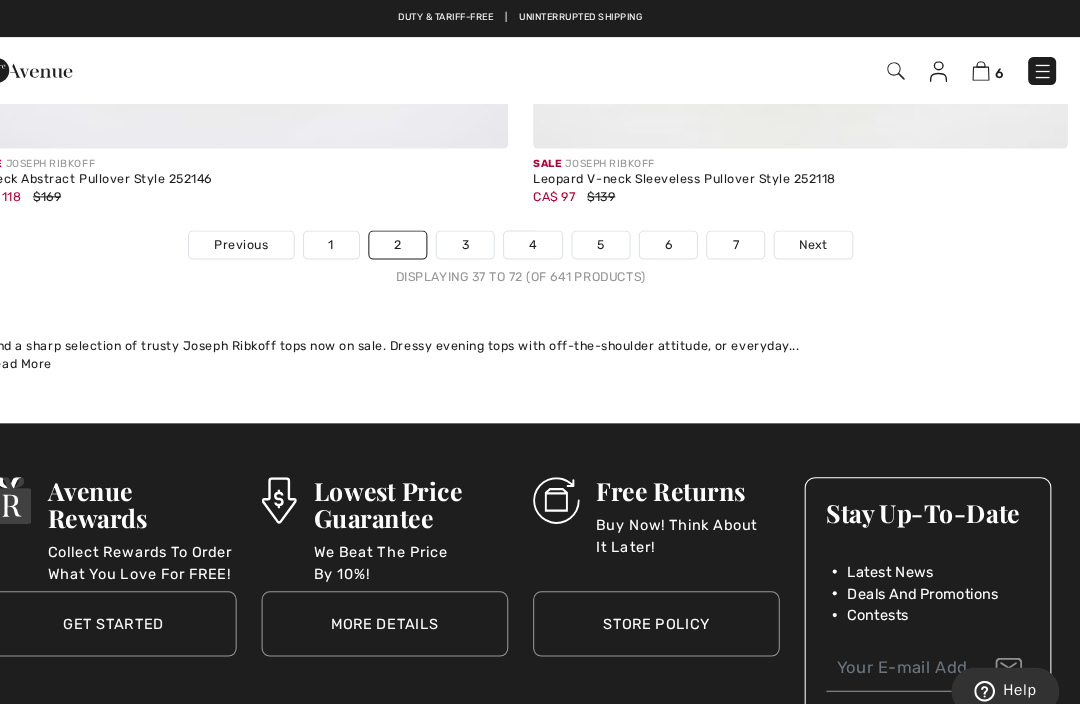 click on "Next" at bounding box center (822, 236) 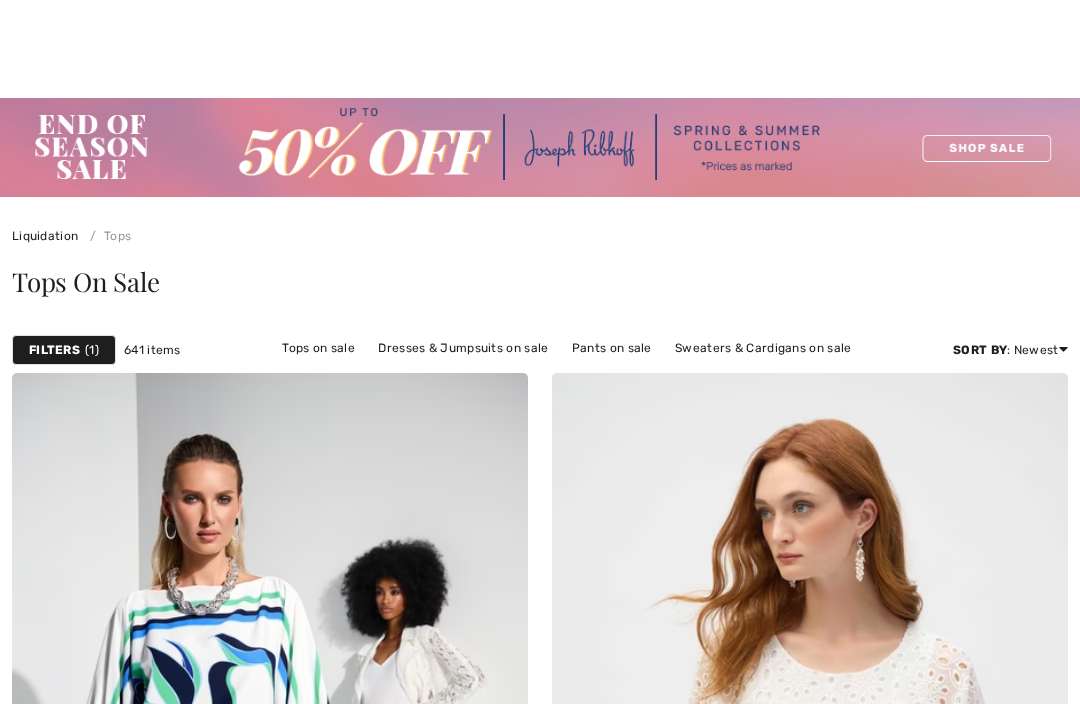 scroll, scrollTop: 282, scrollLeft: 0, axis: vertical 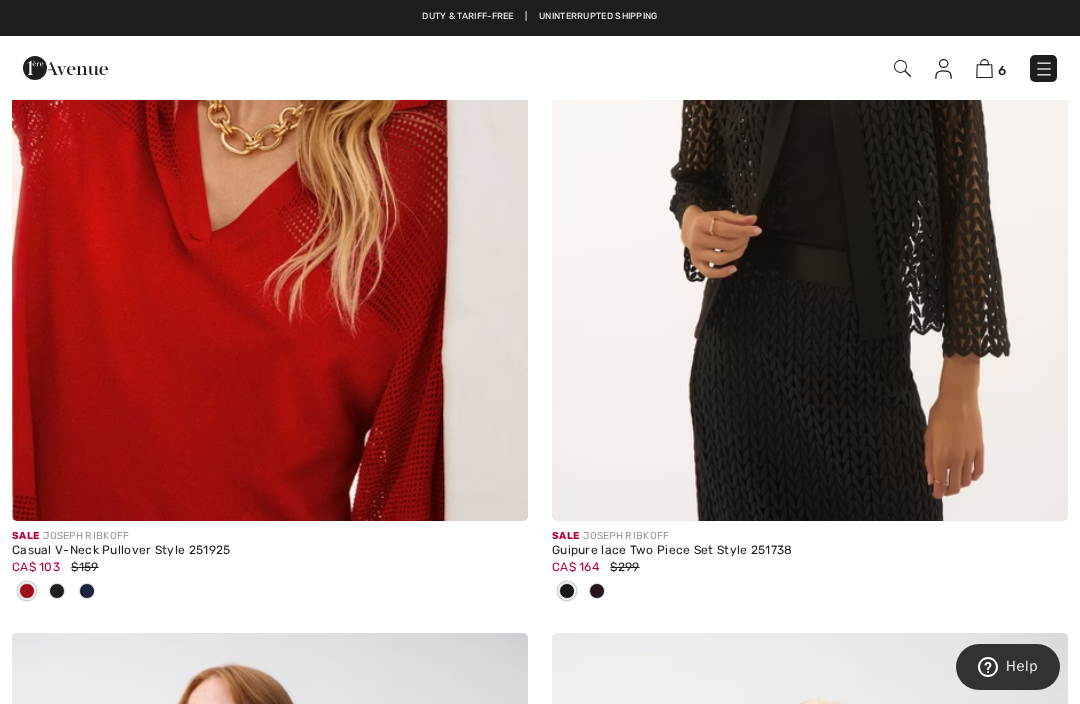 click at bounding box center (270, 134) 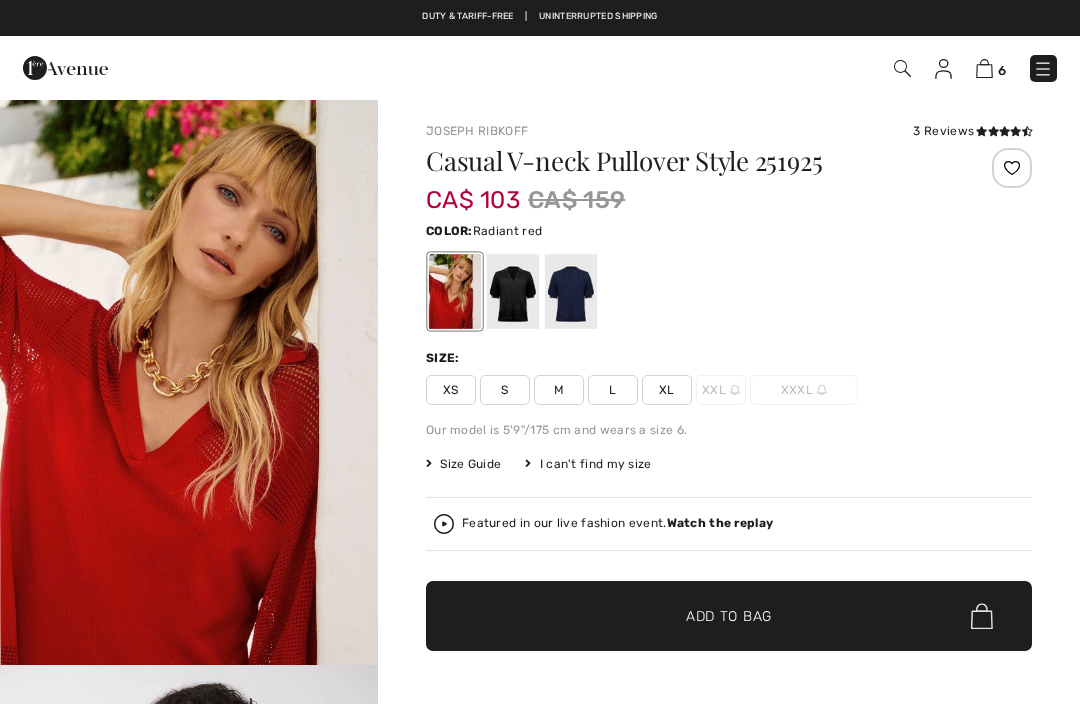 scroll, scrollTop: 0, scrollLeft: 0, axis: both 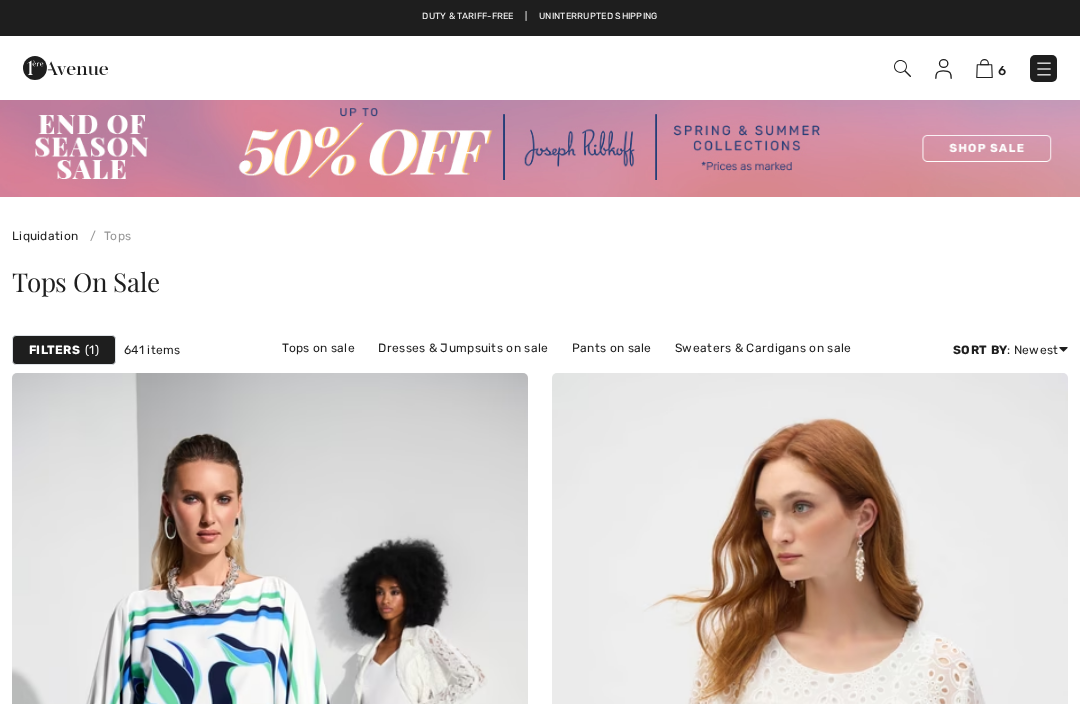checkbox on "true" 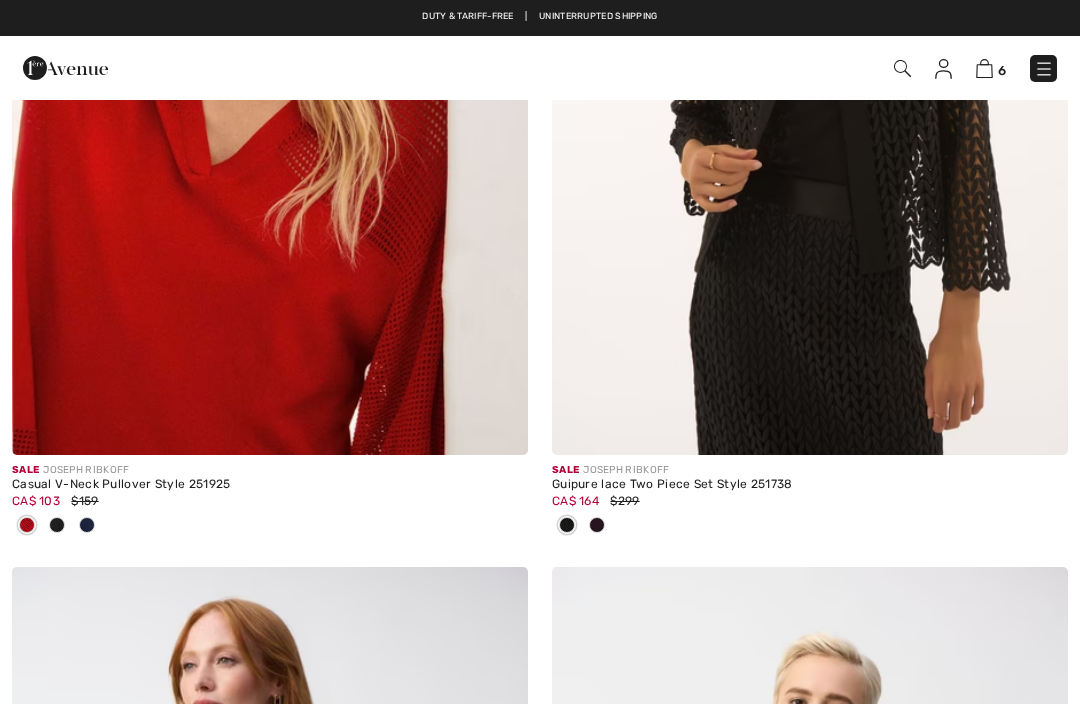 scroll, scrollTop: 0, scrollLeft: 0, axis: both 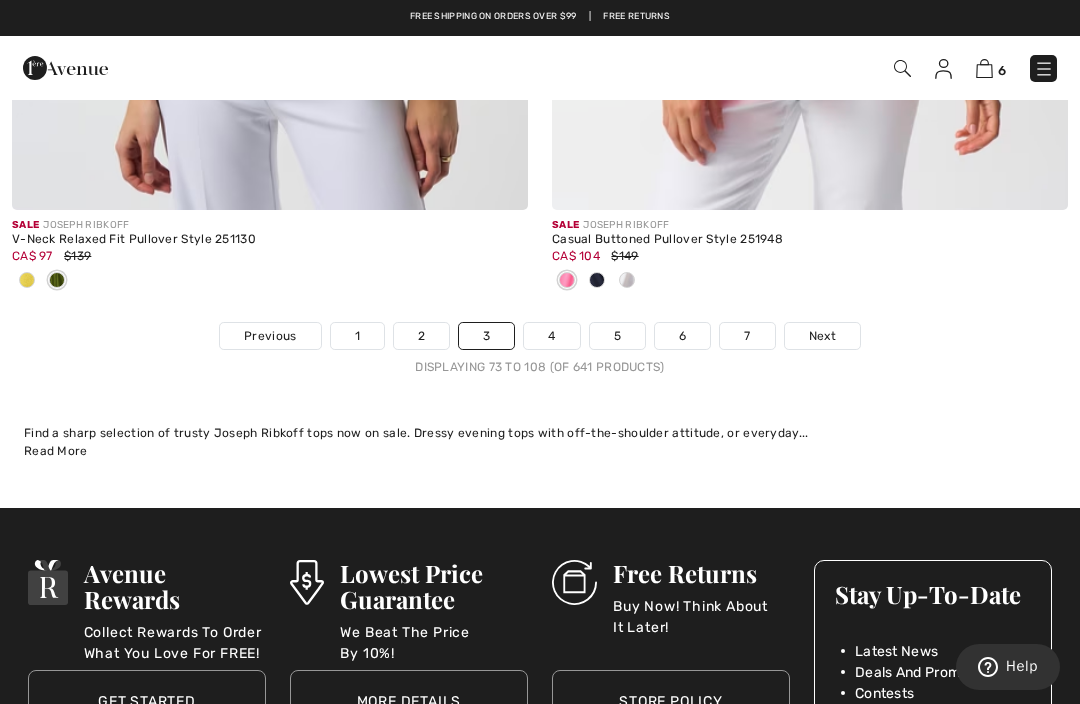 click on "Next" at bounding box center [822, 336] 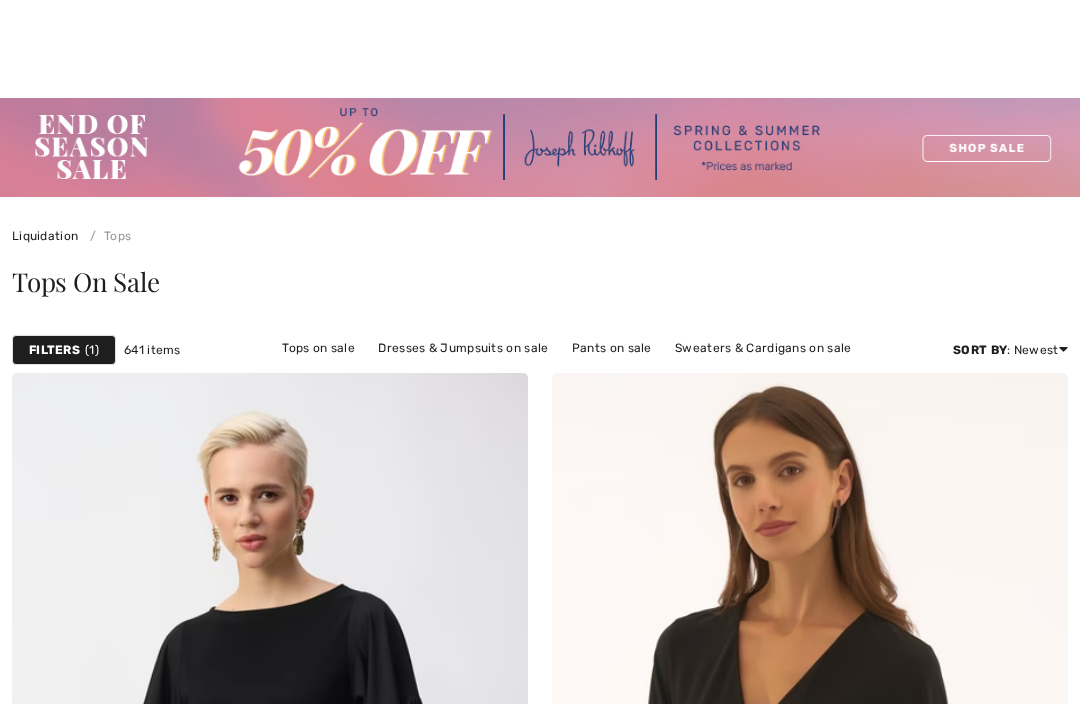scroll, scrollTop: 265, scrollLeft: 0, axis: vertical 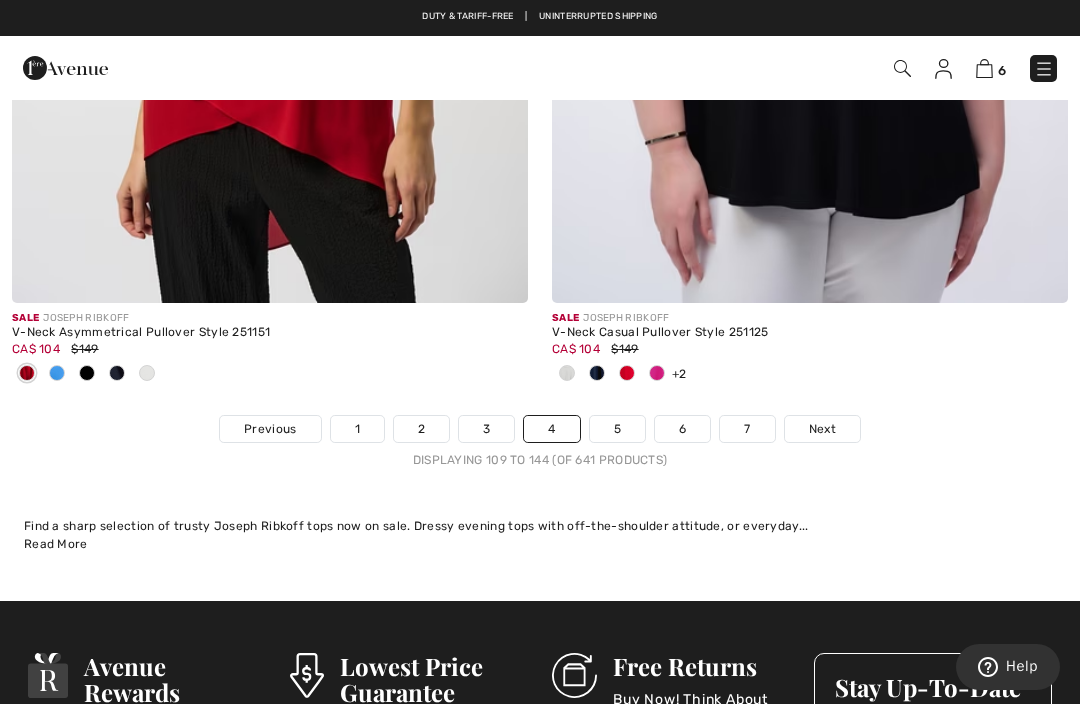 click on "Next" at bounding box center (822, 429) 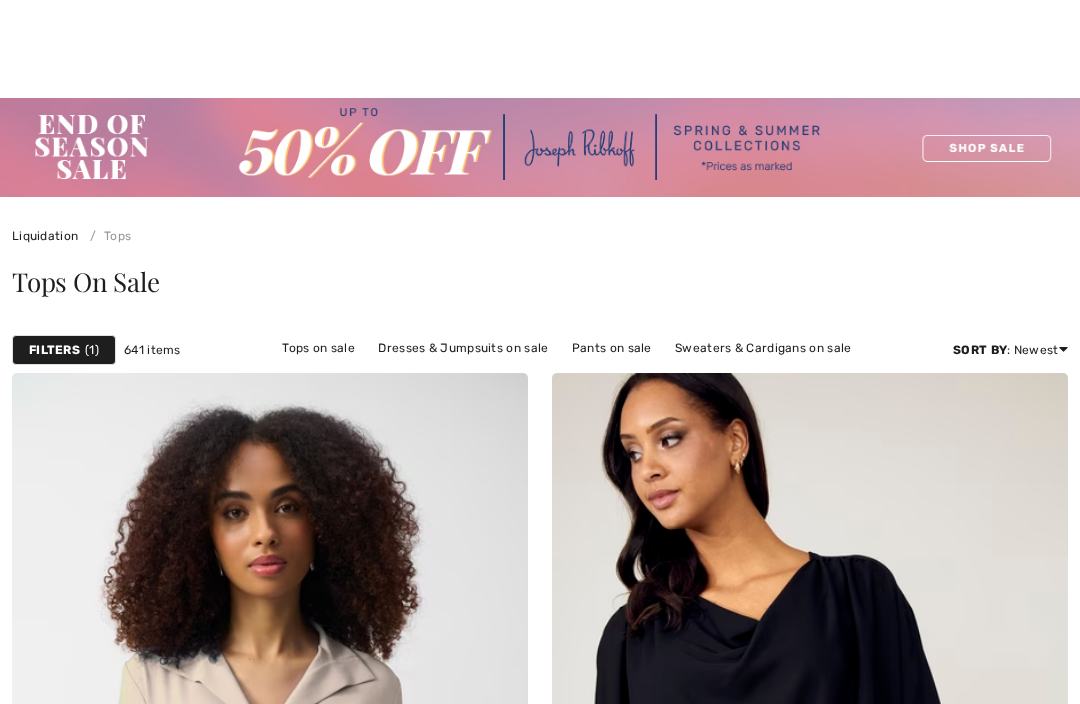 checkbox on "true" 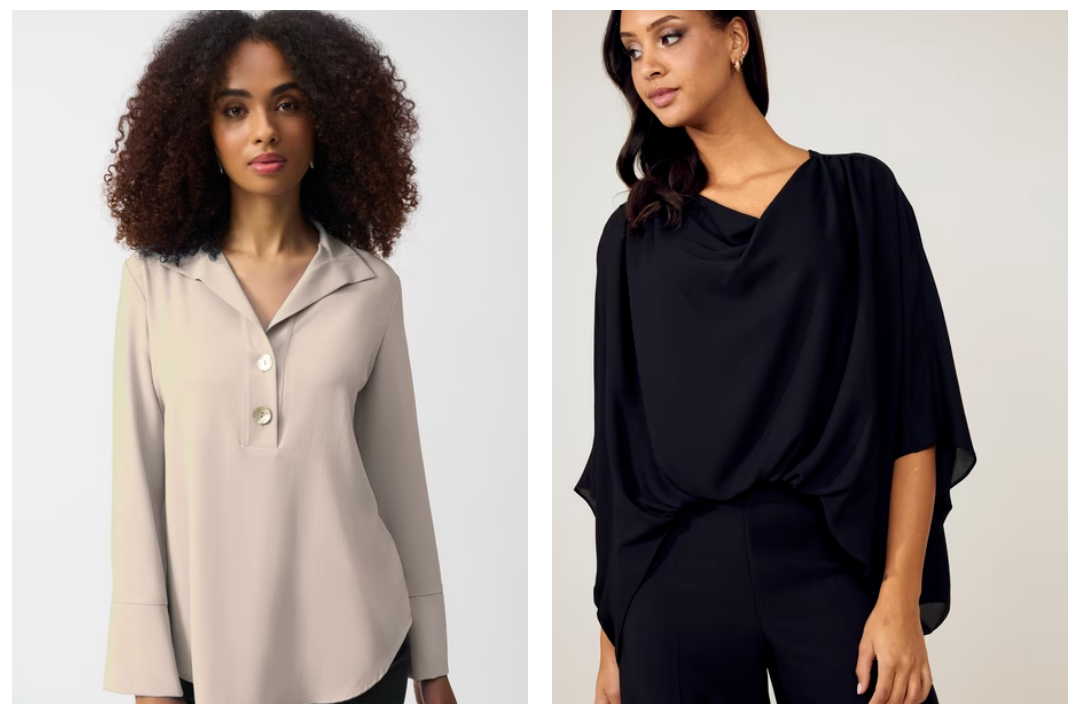 scroll, scrollTop: 0, scrollLeft: 0, axis: both 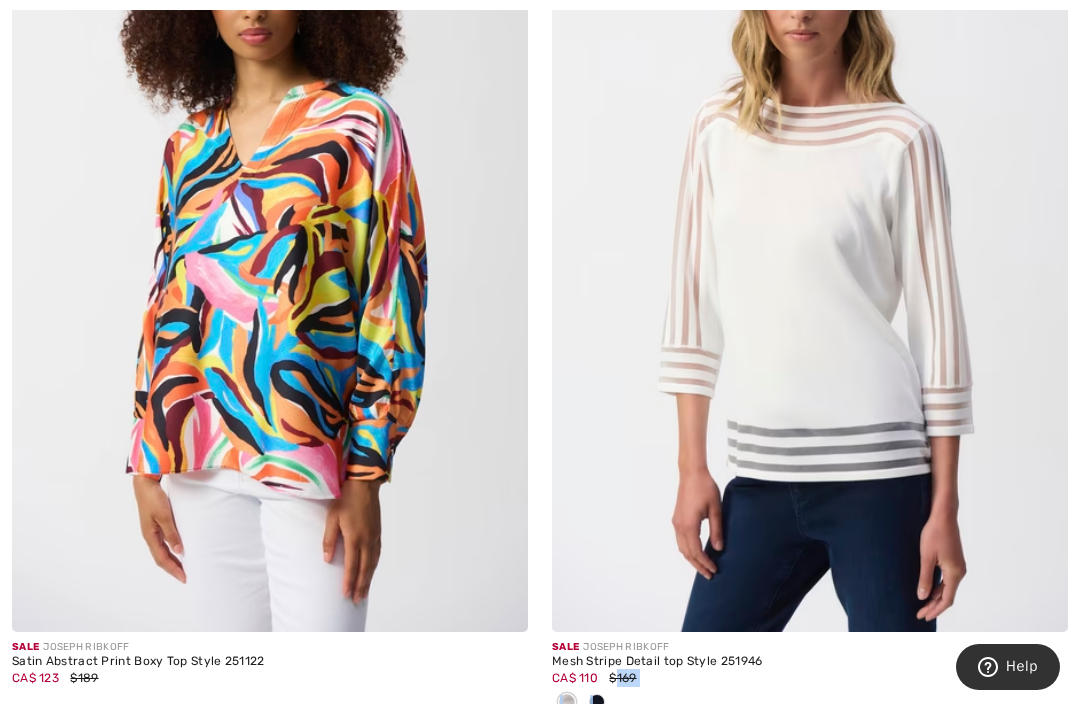 click at bounding box center [810, 245] 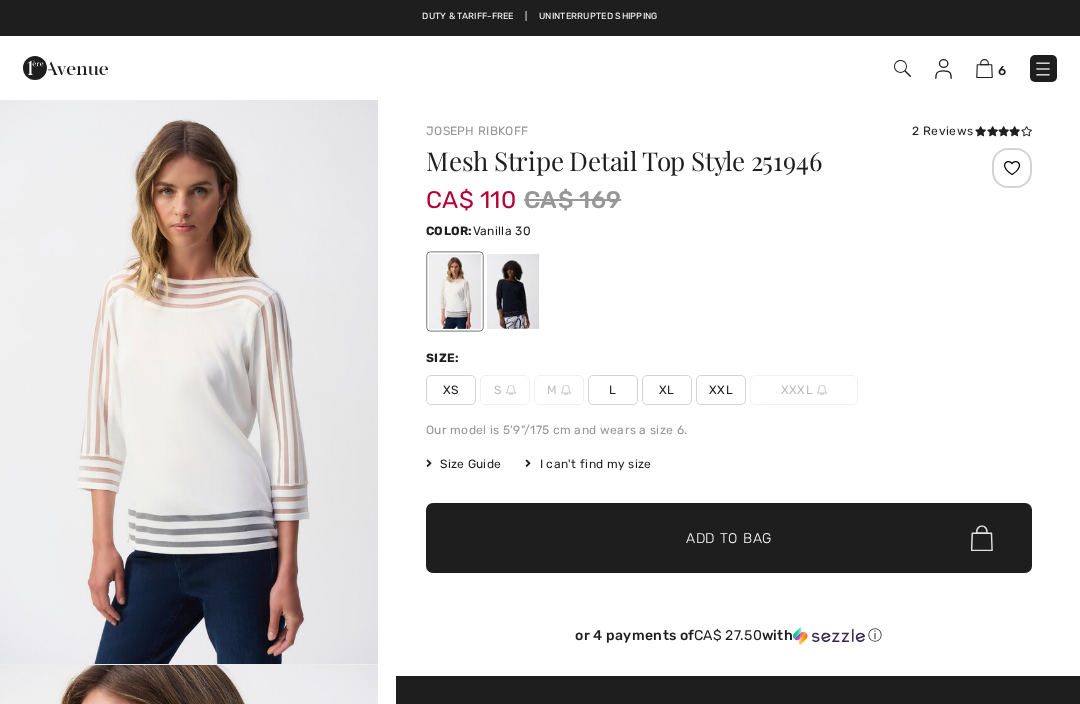 scroll, scrollTop: 0, scrollLeft: 0, axis: both 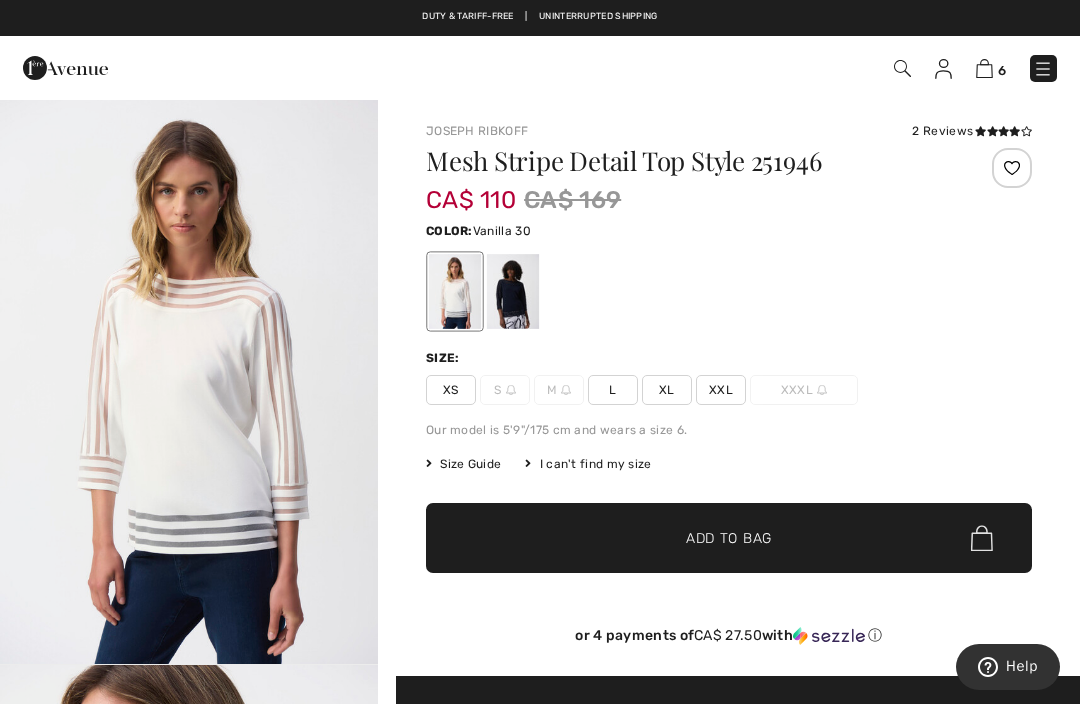 click at bounding box center [513, 291] 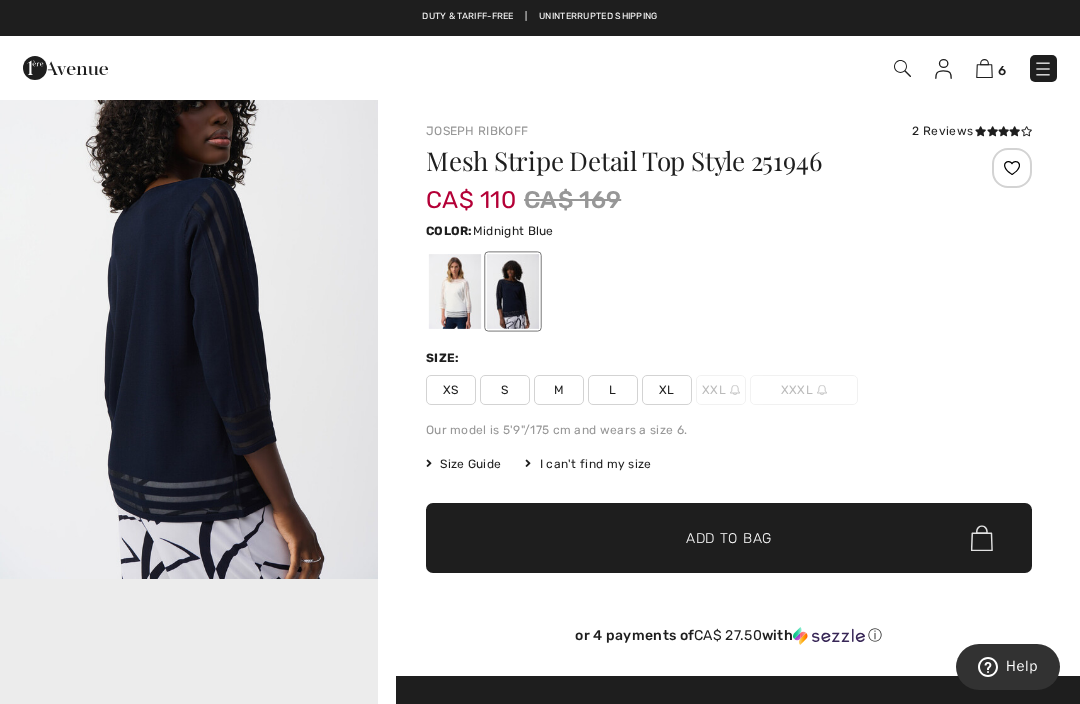 scroll, scrollTop: 0, scrollLeft: 0, axis: both 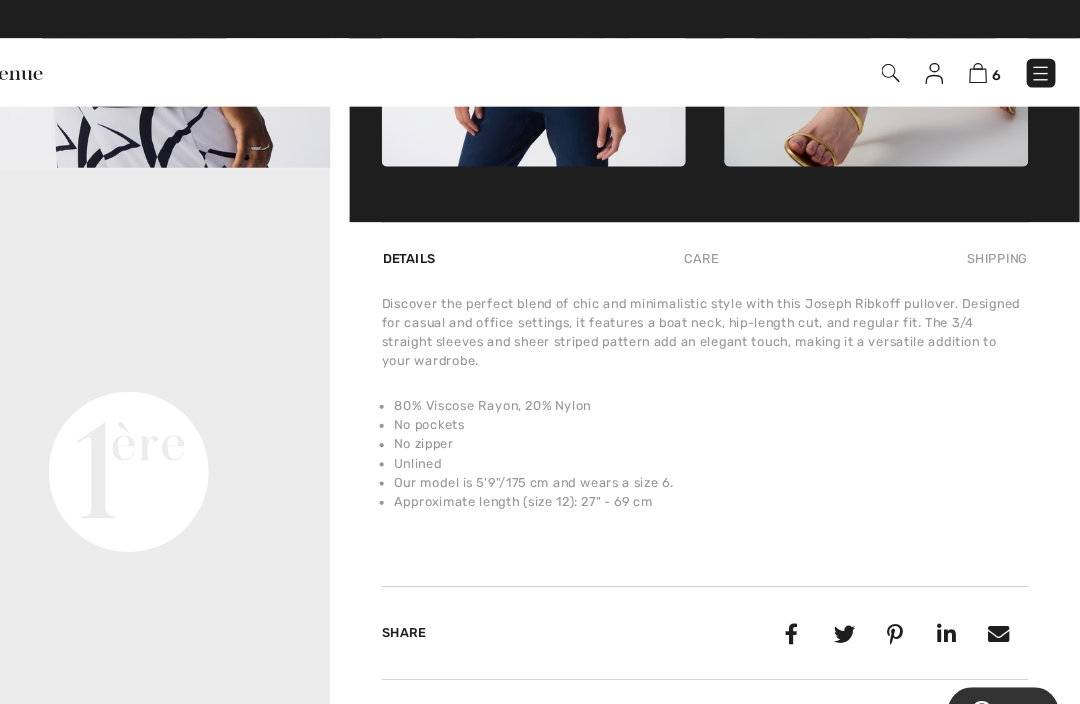 click at bounding box center [1043, 69] 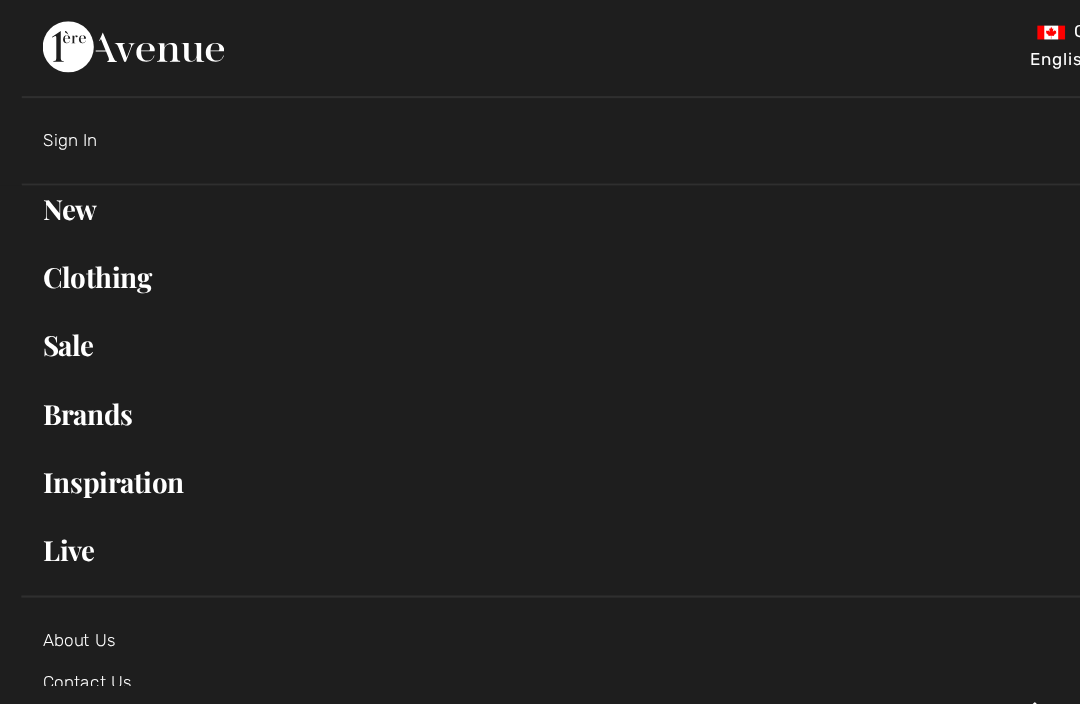 click on "New Toggle submenu" at bounding box center [540, 196] 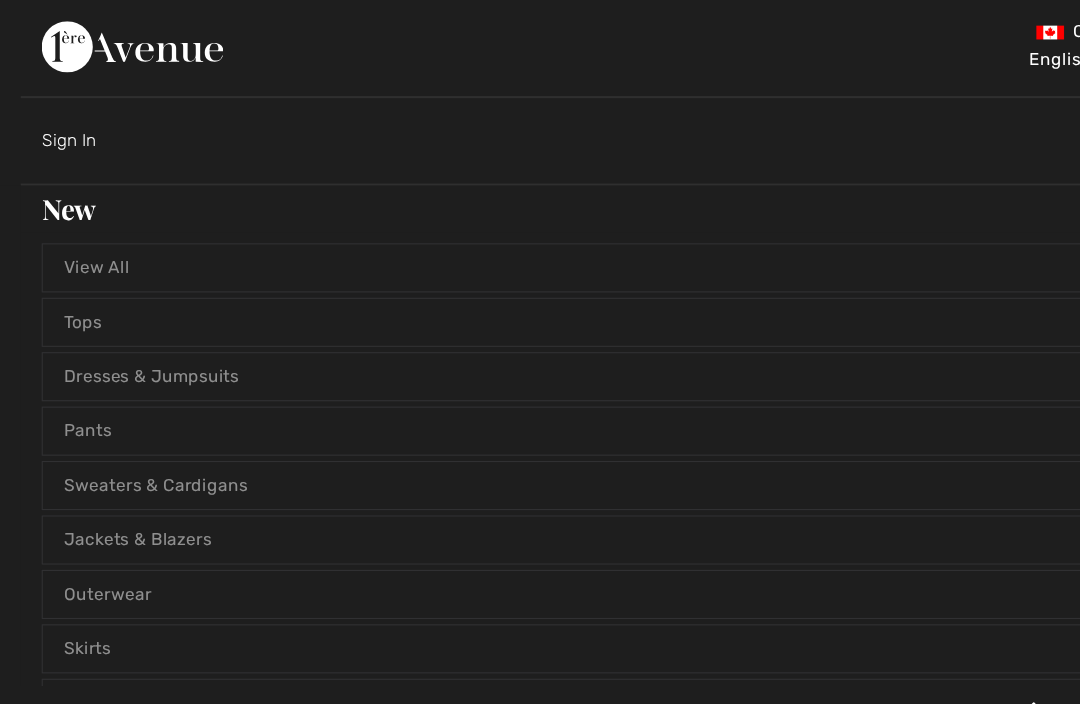 click on "Jackets & Blazers" at bounding box center (540, 506) 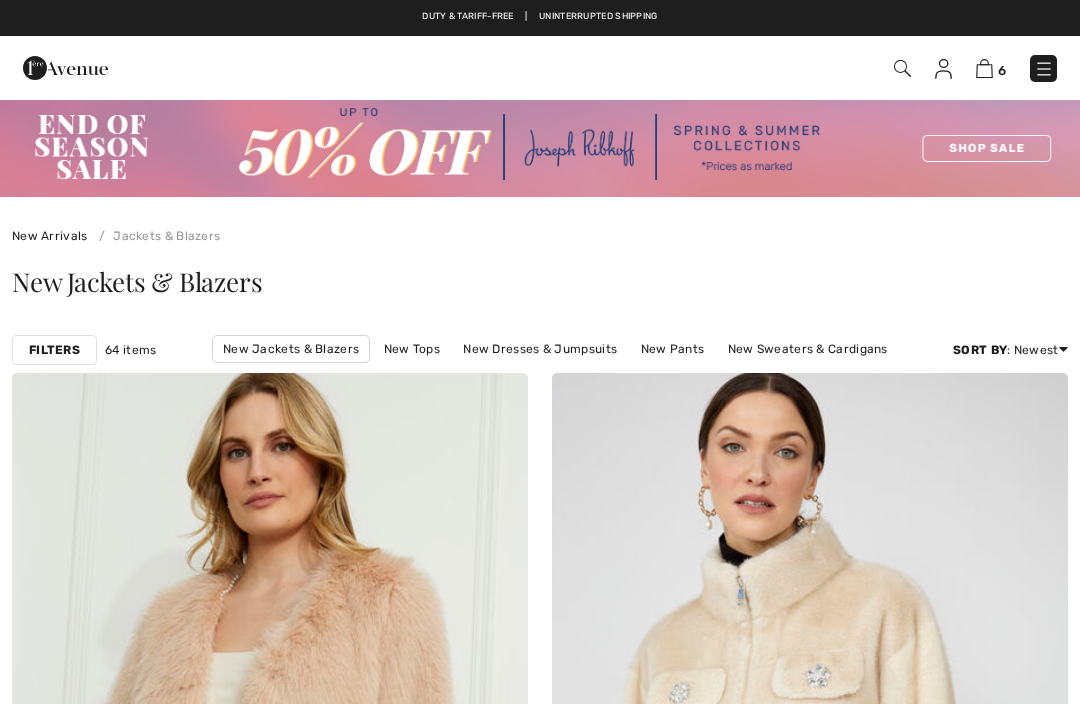 scroll, scrollTop: 191, scrollLeft: 0, axis: vertical 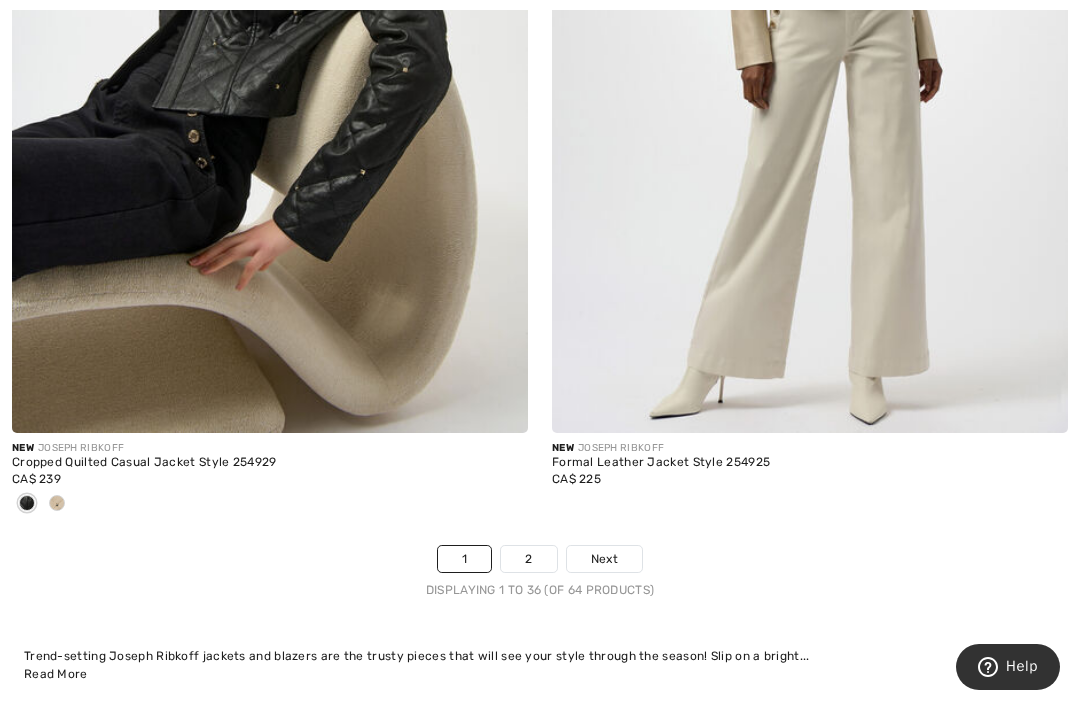 click on "Next" at bounding box center [604, 559] 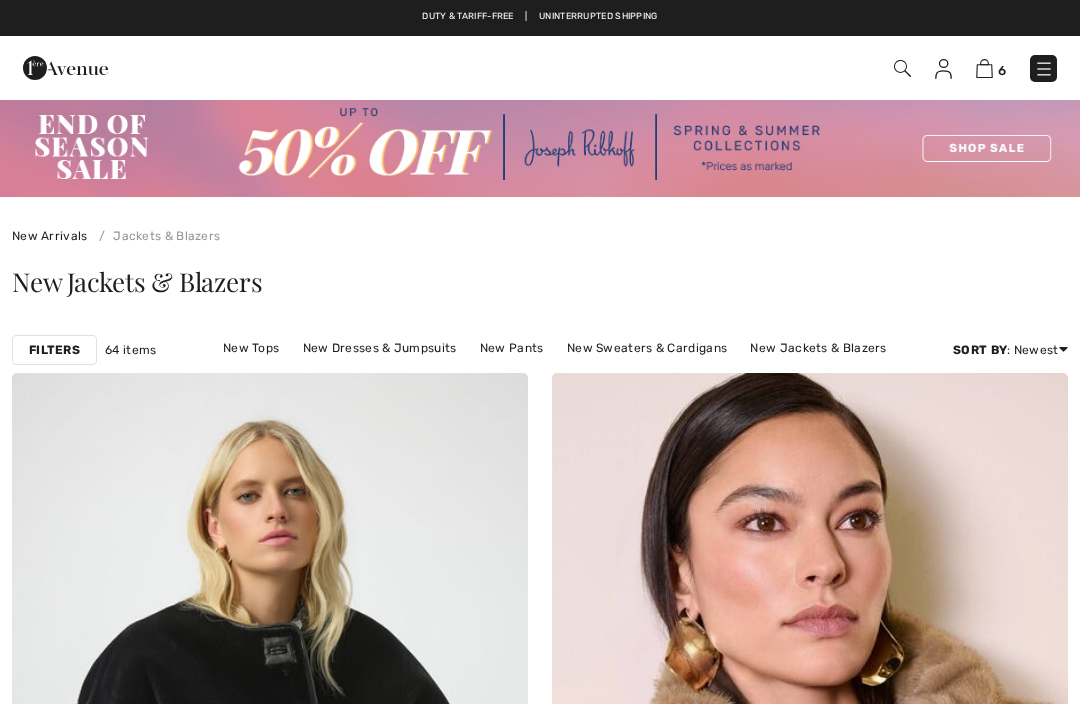 scroll, scrollTop: 186, scrollLeft: 0, axis: vertical 